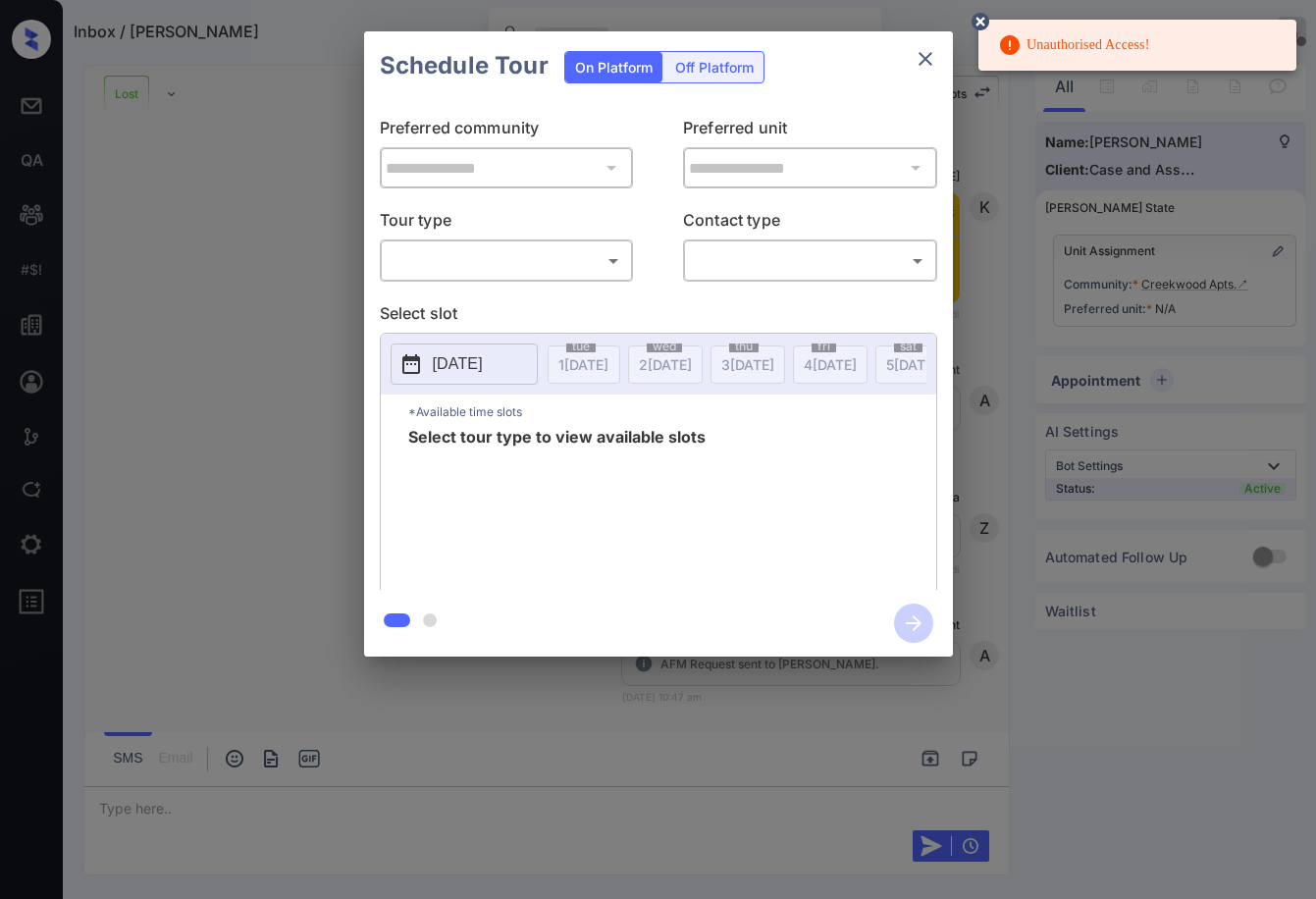 scroll, scrollTop: 0, scrollLeft: 0, axis: both 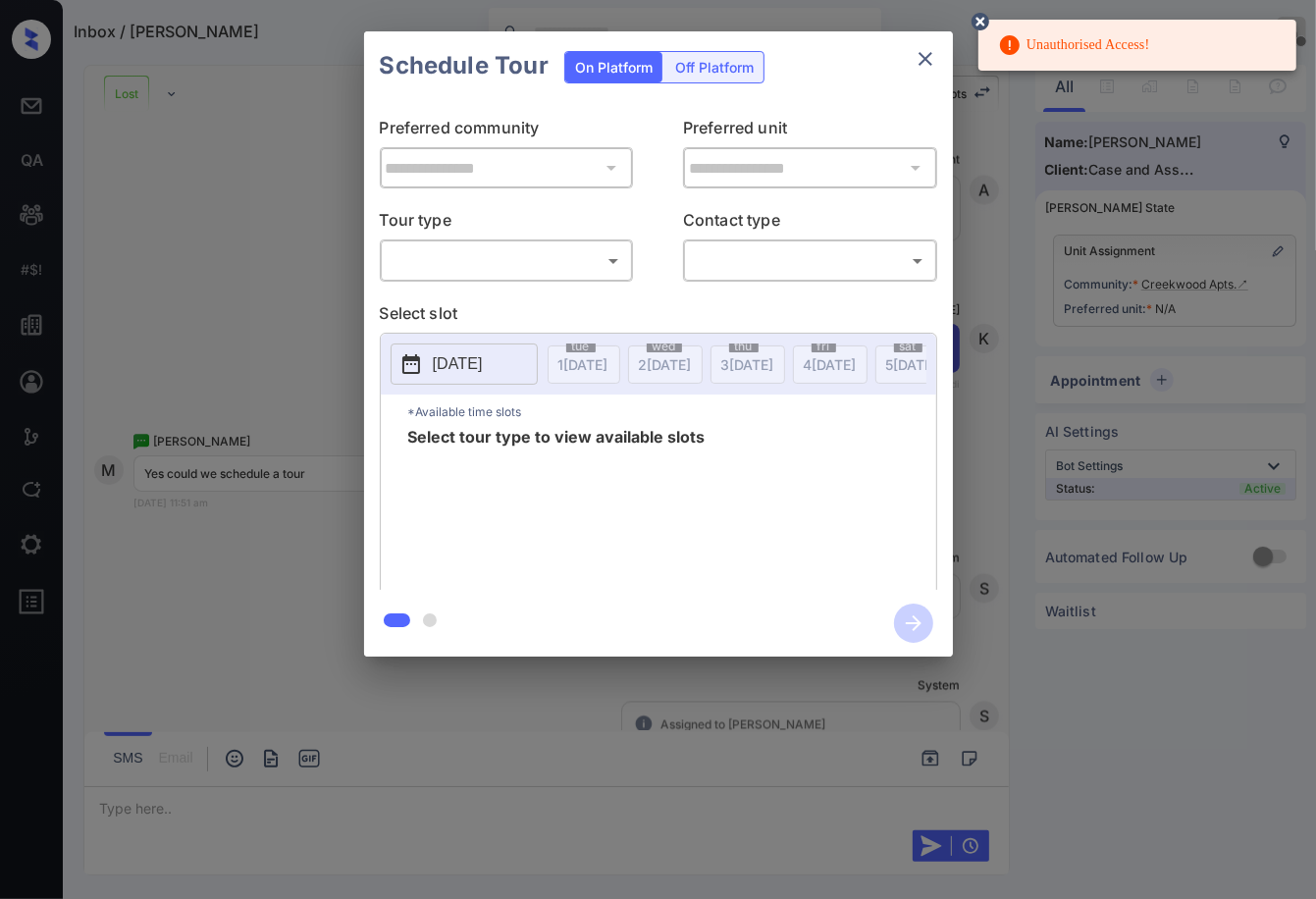 click on "Unauthorised Access! Inbox / Mersadys [PERSON_NAME] Vhic Offline Set yourself   online Set yourself   on break Profile Switch to  dark  mode Sign out Lost Lead Sentiment: Angry Upon sliding the acknowledgement:  Lead will move to lost stage. * ​ SMS and call option will be set to opt out. AFM will be turned off for the lead. Creekwood Apts New Message Kelsey Notes Note: [URL][DOMAIN_NAME] - Paste this link into your browser to view [PERSON_NAME] conversation with the prospect [DATE] 10:47 am  Sync'd w  yardi K New Message Agent Lead created via leadPoller in Inbound stage. [DATE] 10:47 am A New Message [PERSON_NAME] Lead transferred to leasing agent: [PERSON_NAME] [DATE] 10:47 am  Sync'd w  yardi Z New Message Agent AFM Request sent to [PERSON_NAME]. [DATE] 10:47 am A New Message Agent Notes Note: Structured Note:
Move In Date: [DATE]
[DATE] 10:47 am A New Message [PERSON_NAME] [DATE] 10:47 am   | TemplateAFMSms  Sync'd w  yardi K New Message [PERSON_NAME] K New Message A A" at bounding box center [658, 450] 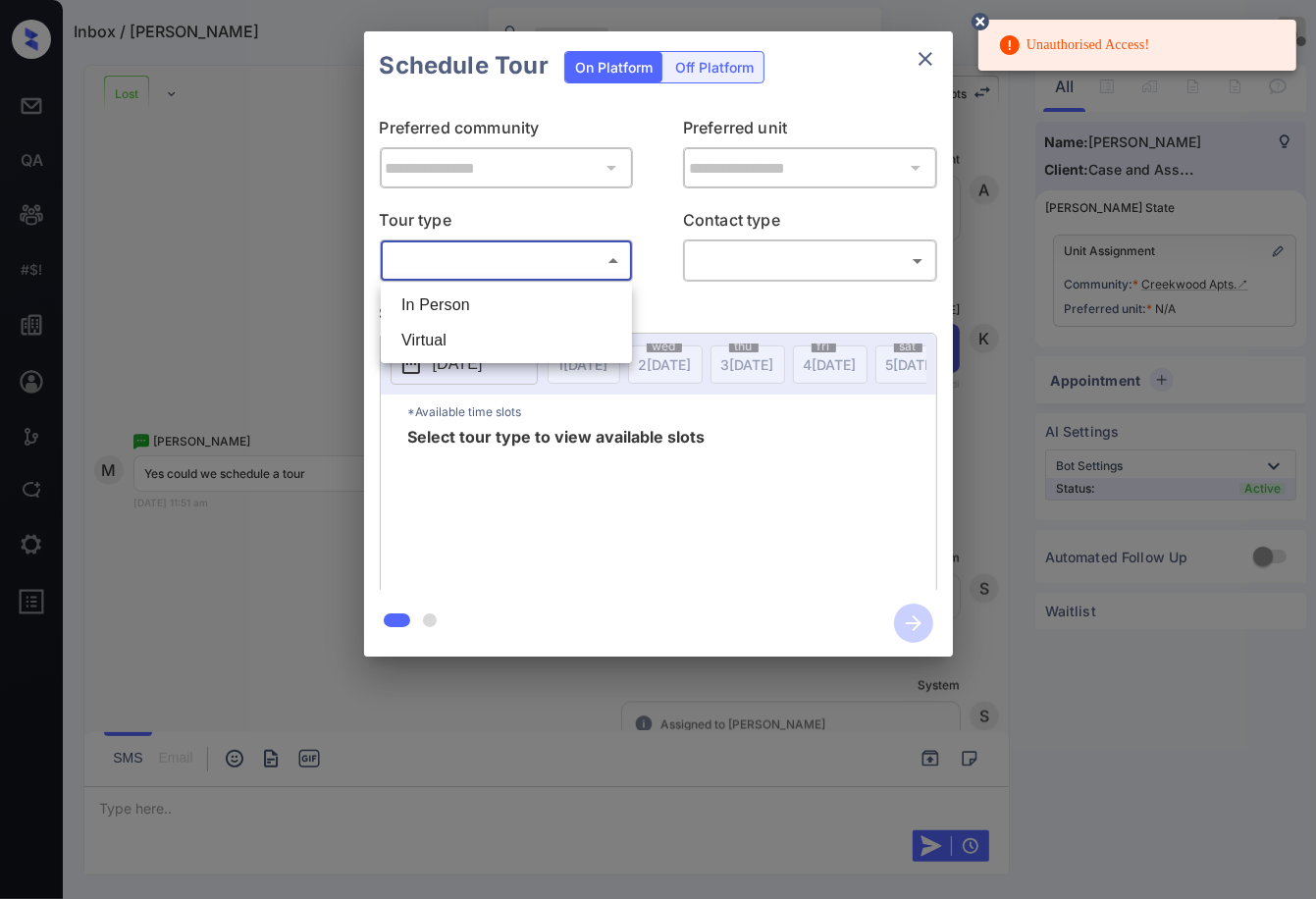 click at bounding box center [658, 450] 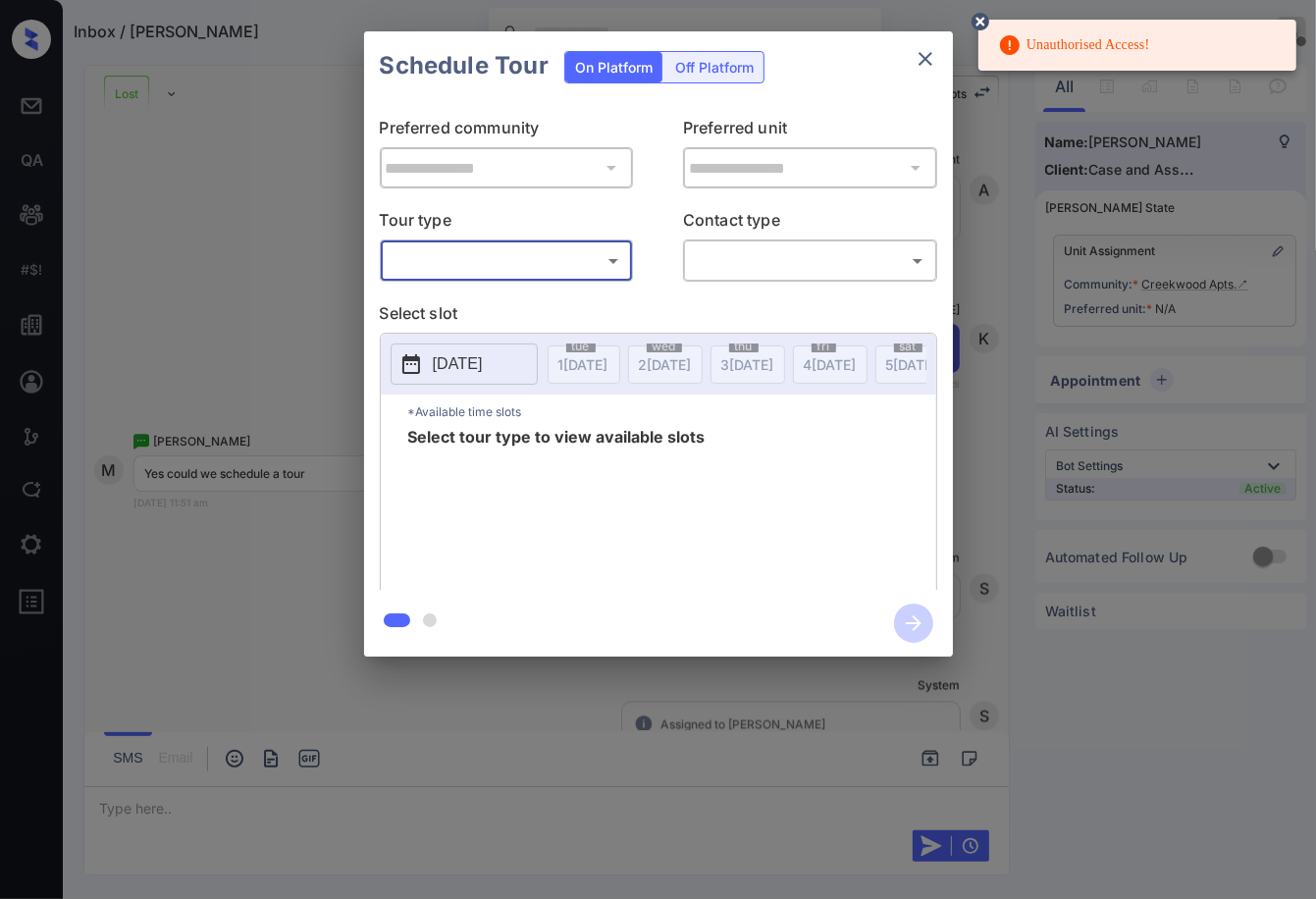 click on "Unauthorised Access! Inbox / Mersadys [PERSON_NAME] Vhic Offline Set yourself   online Set yourself   on break Profile Switch to  dark  mode Sign out Lost Lead Sentiment: Angry Upon sliding the acknowledgement:  Lead will move to lost stage. * ​ SMS and call option will be set to opt out. AFM will be turned off for the lead. Creekwood Apts New Message Kelsey Notes Note: [URL][DOMAIN_NAME] - Paste this link into your browser to view [PERSON_NAME] conversation with the prospect [DATE] 10:47 am  Sync'd w  yardi K New Message Agent Lead created via leadPoller in Inbound stage. [DATE] 10:47 am A New Message [PERSON_NAME] Lead transferred to leasing agent: [PERSON_NAME] [DATE] 10:47 am  Sync'd w  yardi Z New Message Agent AFM Request sent to [PERSON_NAME]. [DATE] 10:47 am A New Message Agent Notes Note: Structured Note:
Move In Date: [DATE]
[DATE] 10:47 am A New Message [PERSON_NAME] [DATE] 10:47 am   | TemplateAFMSms  Sync'd w  yardi K New Message [PERSON_NAME] K New Message A A" at bounding box center [658, 450] 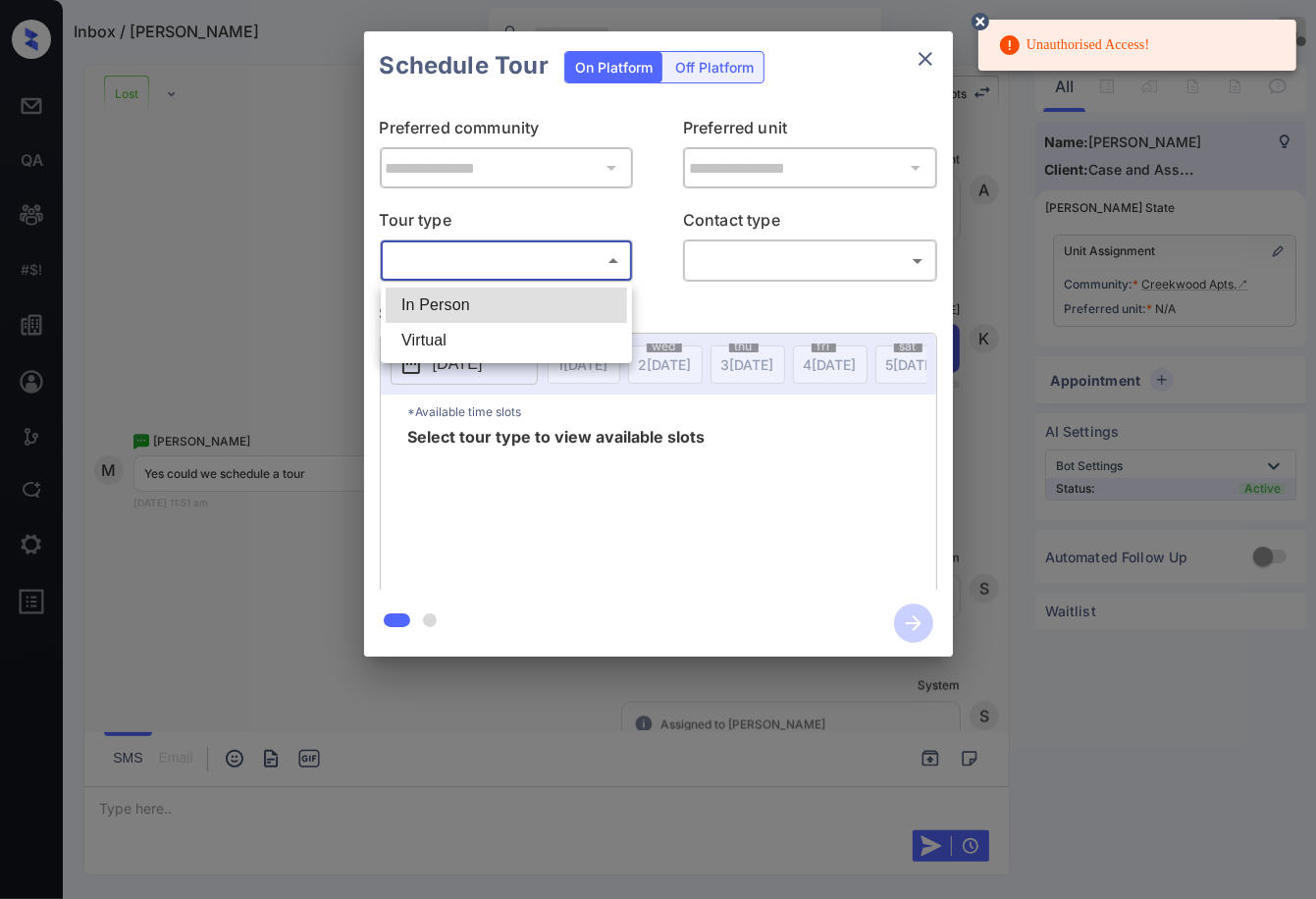 click on "Unauthorised Access! Inbox / Mersadys [PERSON_NAME] Vhic Offline Set yourself   online Set yourself   on break Profile Switch to  dark  mode Sign out Lost Lead Sentiment: Angry Upon sliding the acknowledgement:  Lead will move to lost stage. * ​ SMS and call option will be set to opt out. AFM will be turned off for the lead. Creekwood Apts New Message Kelsey Notes Note: [URL][DOMAIN_NAME] - Paste this link into your browser to view [PERSON_NAME] conversation with the prospect [DATE] 10:47 am  Sync'd w  yardi K New Message Agent Lead created via leadPoller in Inbound stage. [DATE] 10:47 am A New Message [PERSON_NAME] Lead transferred to leasing agent: [PERSON_NAME] [DATE] 10:47 am  Sync'd w  yardi Z New Message Agent AFM Request sent to [PERSON_NAME]. [DATE] 10:47 am A New Message Agent Notes Note: Structured Note:
Move In Date: [DATE]
[DATE] 10:47 am A New Message [PERSON_NAME] [DATE] 10:47 am   | TemplateAFMSms  Sync'd w  yardi K New Message [PERSON_NAME] K New Message A A" at bounding box center (658, 450) 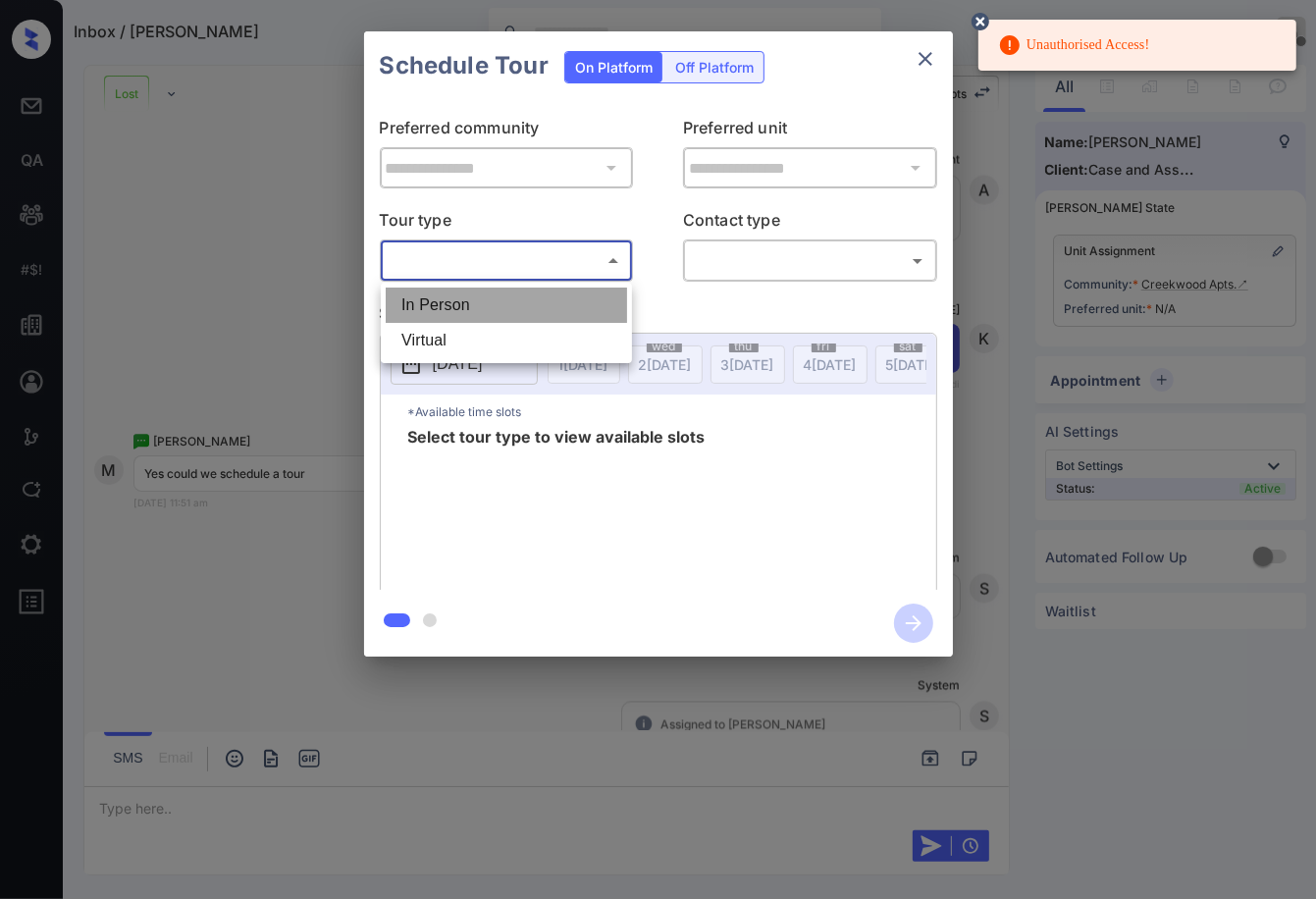 click on "In Person" at bounding box center (506, 305) 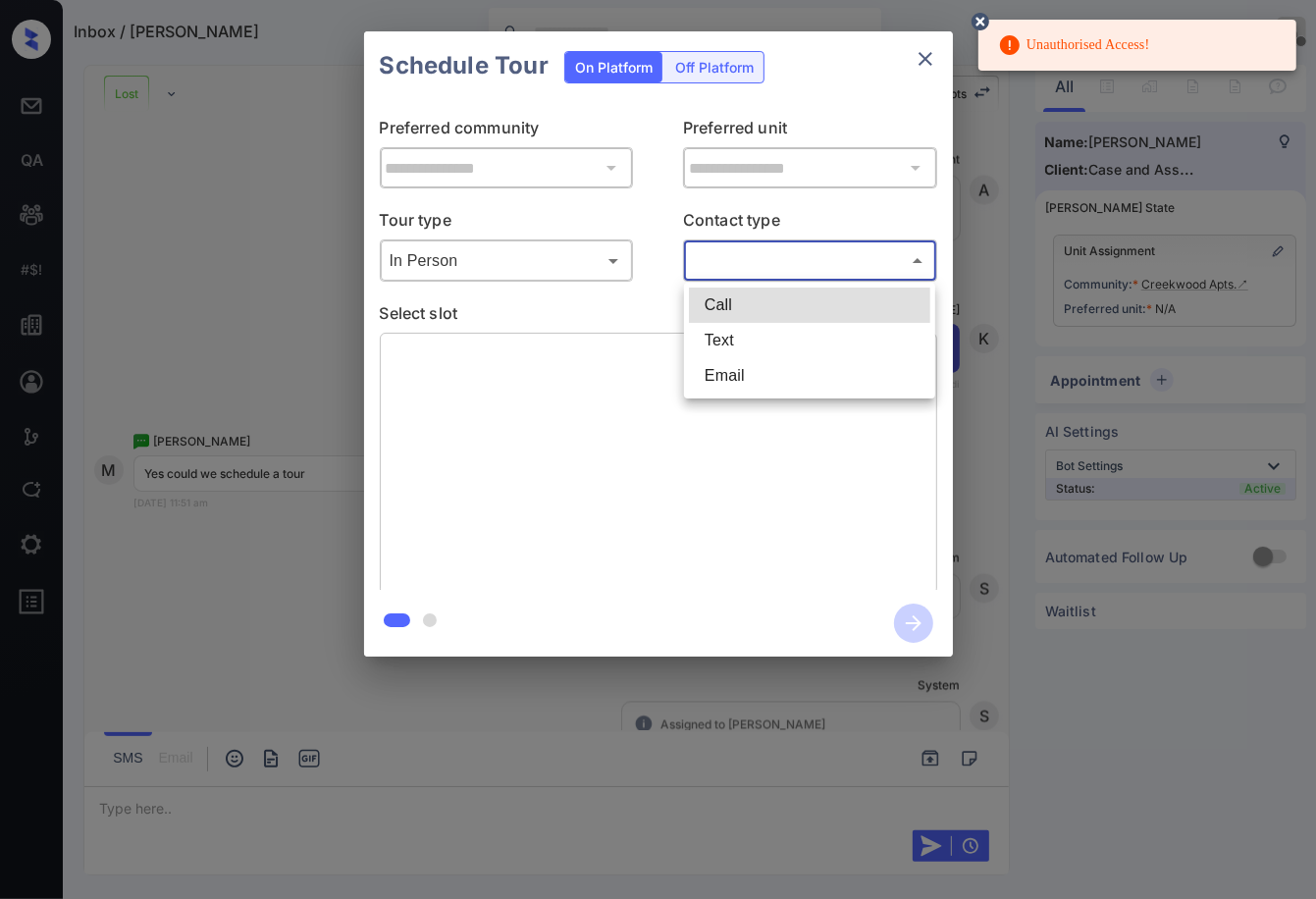 click on "Unauthorised Access! Inbox / Mersadys [PERSON_NAME] Vhic Offline Set yourself   online Set yourself   on break Profile Switch to  dark  mode Sign out Lost Lead Sentiment: Angry Upon sliding the acknowledgement:  Lead will move to lost stage. * ​ SMS and call option will be set to opt out. AFM will be turned off for the lead. Creekwood Apts New Message Kelsey Notes Note: [URL][DOMAIN_NAME] - Paste this link into your browser to view [PERSON_NAME] conversation with the prospect [DATE] 10:47 am  Sync'd w  yardi K New Message Agent Lead created via leadPoller in Inbound stage. [DATE] 10:47 am A New Message [PERSON_NAME] Lead transferred to leasing agent: [PERSON_NAME] [DATE] 10:47 am  Sync'd w  yardi Z New Message Agent AFM Request sent to [PERSON_NAME]. [DATE] 10:47 am A New Message Agent Notes Note: Structured Note:
Move In Date: [DATE]
[DATE] 10:47 am A New Message [PERSON_NAME] [DATE] 10:47 am   | TemplateAFMSms  Sync'd w  yardi K New Message [PERSON_NAME] K New Message A A" at bounding box center [658, 450] 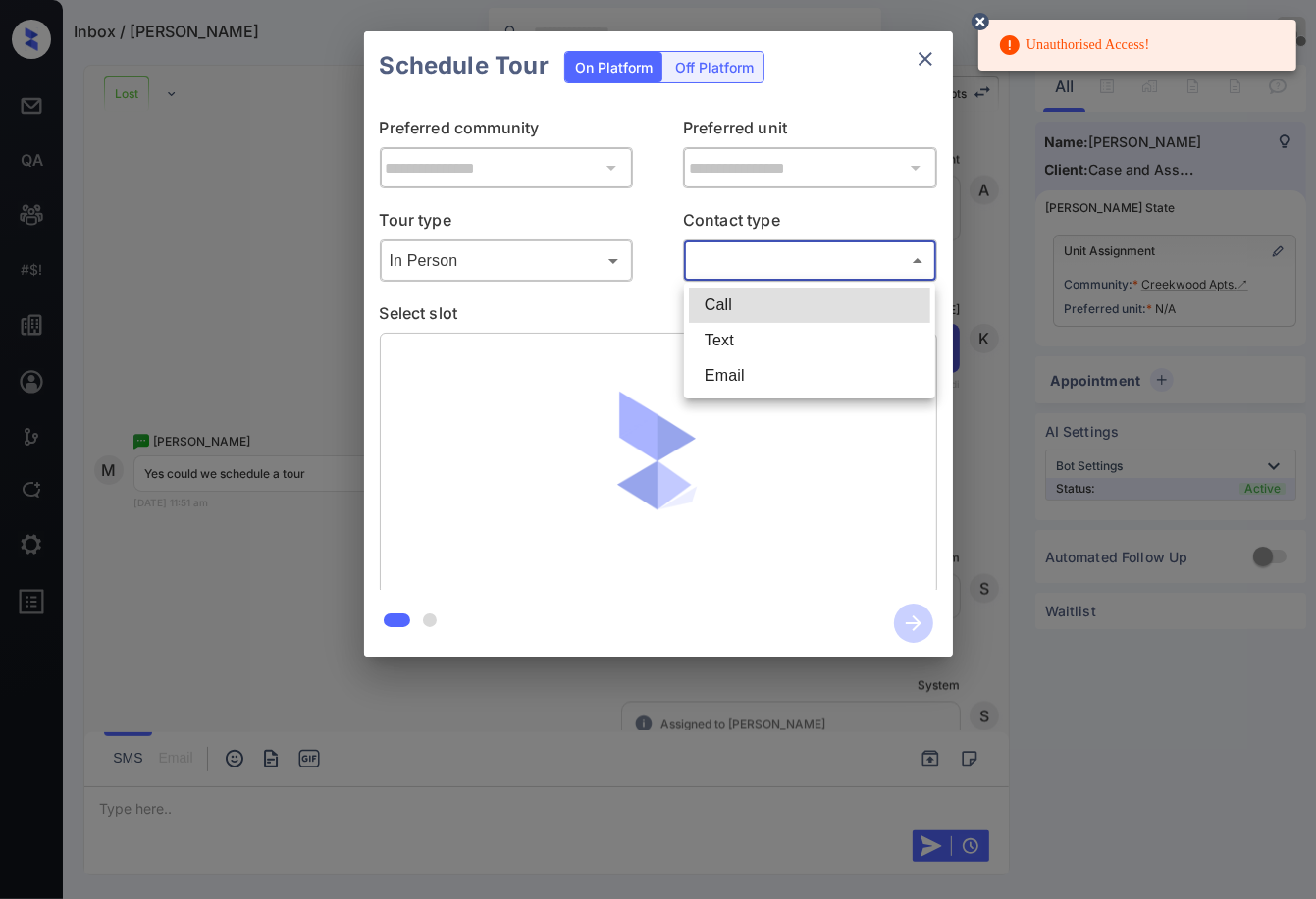 click at bounding box center [658, 450] 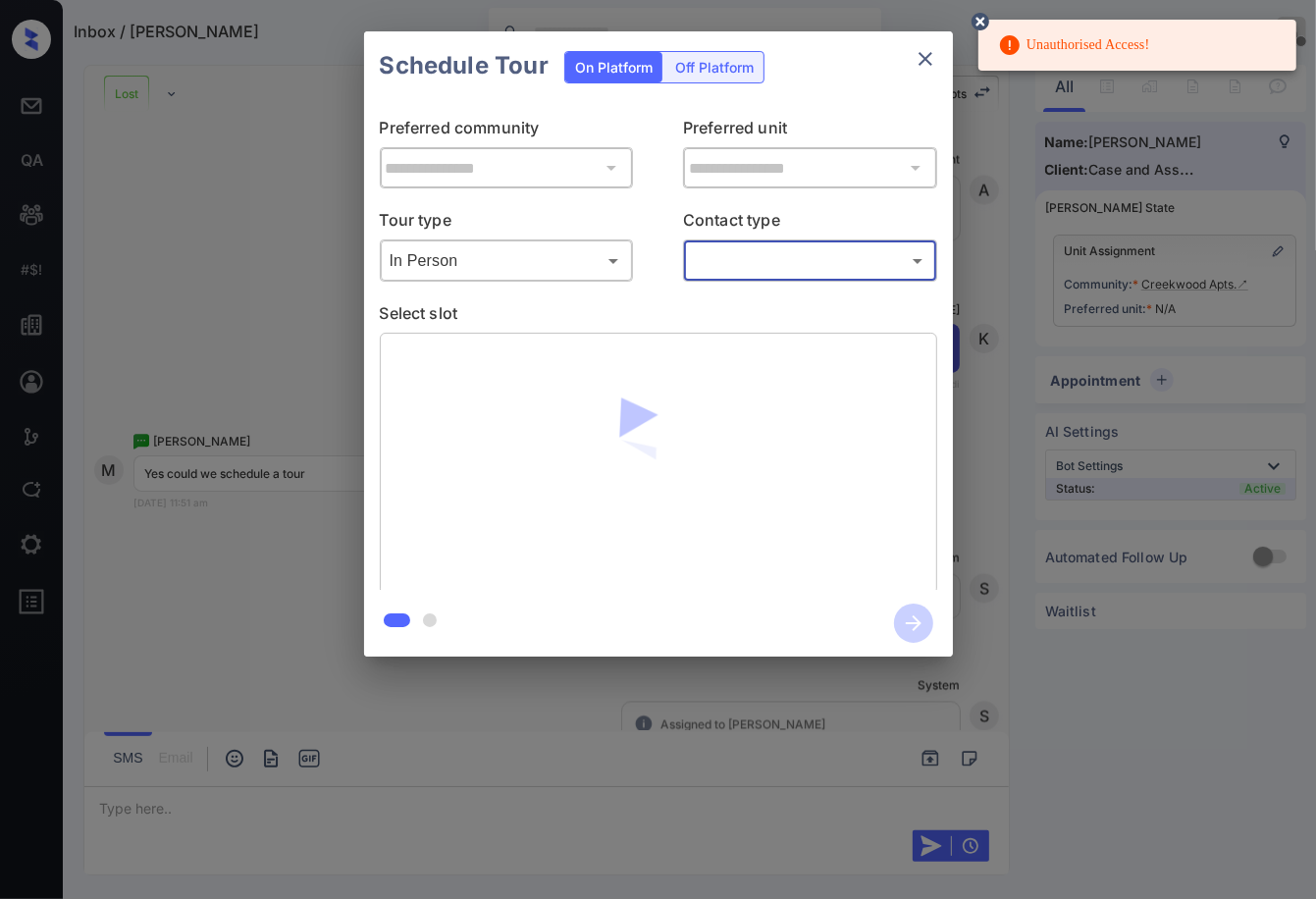 click on "Unauthorised Access! Inbox / Mersadys [PERSON_NAME] Vhic Offline Set yourself   online Set yourself   on break Profile Switch to  dark  mode Sign out Lost Lead Sentiment: Angry Upon sliding the acknowledgement:  Lead will move to lost stage. * ​ SMS and call option will be set to opt out. AFM will be turned off for the lead. Creekwood Apts New Message Kelsey Notes Note: [URL][DOMAIN_NAME] - Paste this link into your browser to view [PERSON_NAME] conversation with the prospect [DATE] 10:47 am  Sync'd w  yardi K New Message Agent Lead created via leadPoller in Inbound stage. [DATE] 10:47 am A New Message [PERSON_NAME] Lead transferred to leasing agent: [PERSON_NAME] [DATE] 10:47 am  Sync'd w  yardi Z New Message Agent AFM Request sent to [PERSON_NAME]. [DATE] 10:47 am A New Message Agent Notes Note: Structured Note:
Move In Date: [DATE]
[DATE] 10:47 am A New Message [PERSON_NAME] [DATE] 10:47 am   | TemplateAFMSms  Sync'd w  yardi K New Message [PERSON_NAME] K New Message A A" at bounding box center [658, 450] 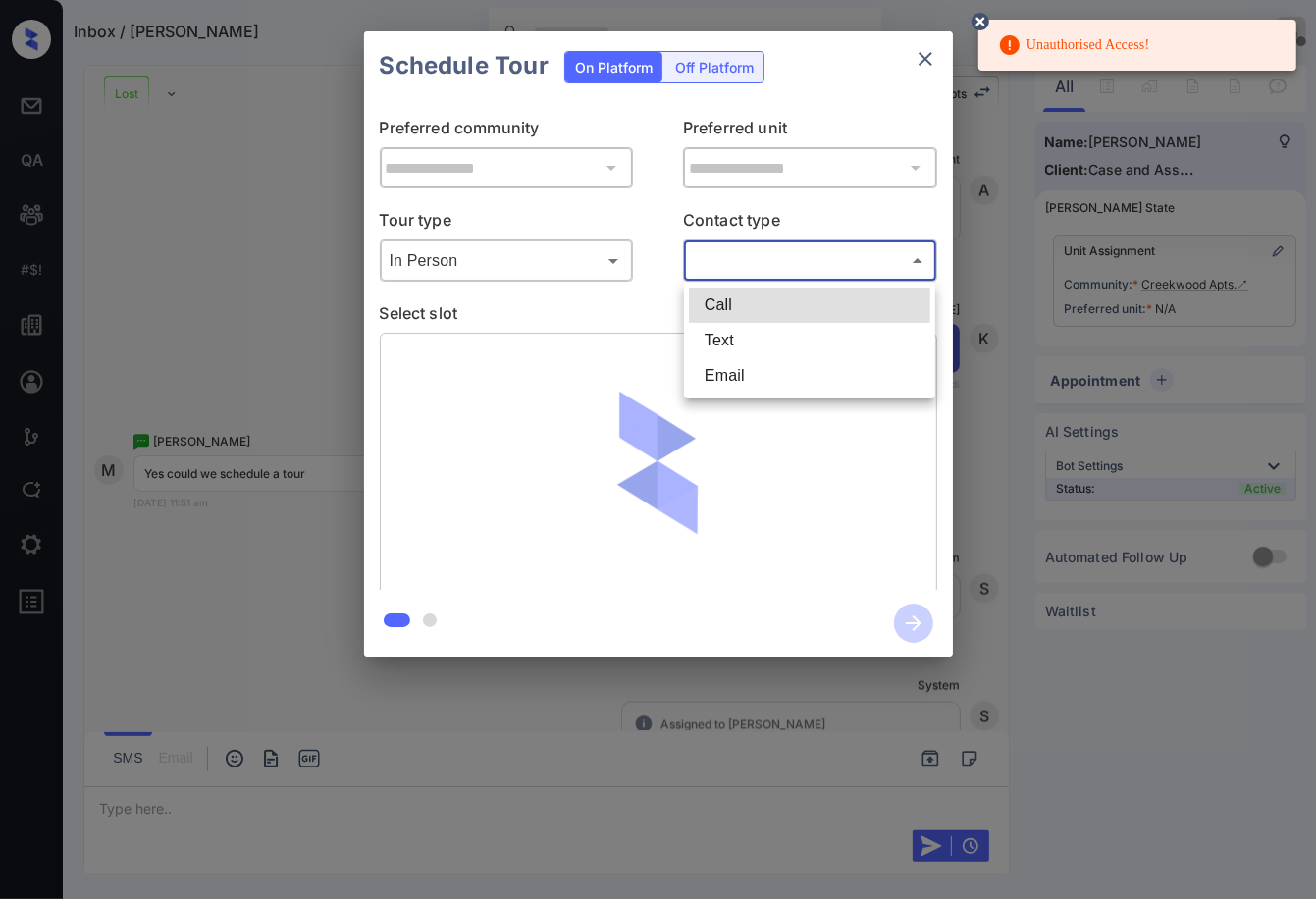 click on "Unauthorised Access! Inbox / Mersadys [PERSON_NAME] Vhic Offline Set yourself   online Set yourself   on break Profile Switch to  dark  mode Sign out Lost Lead Sentiment: Angry Upon sliding the acknowledgement:  Lead will move to lost stage. * ​ SMS and call option will be set to opt out. AFM will be turned off for the lead. Creekwood Apts New Message Kelsey Notes Note: [URL][DOMAIN_NAME] - Paste this link into your browser to view [PERSON_NAME] conversation with the prospect [DATE] 10:47 am  Sync'd w  yardi K New Message Agent Lead created via leadPoller in Inbound stage. [DATE] 10:47 am A New Message [PERSON_NAME] Lead transferred to leasing agent: [PERSON_NAME] [DATE] 10:47 am  Sync'd w  yardi Z New Message Agent AFM Request sent to [PERSON_NAME]. [DATE] 10:47 am A New Message Agent Notes Note: Structured Note:
Move In Date: [DATE]
[DATE] 10:47 am A New Message [PERSON_NAME] [DATE] 10:47 am   | TemplateAFMSms  Sync'd w  yardi K New Message [PERSON_NAME] K New Message A A" at bounding box center [658, 450] 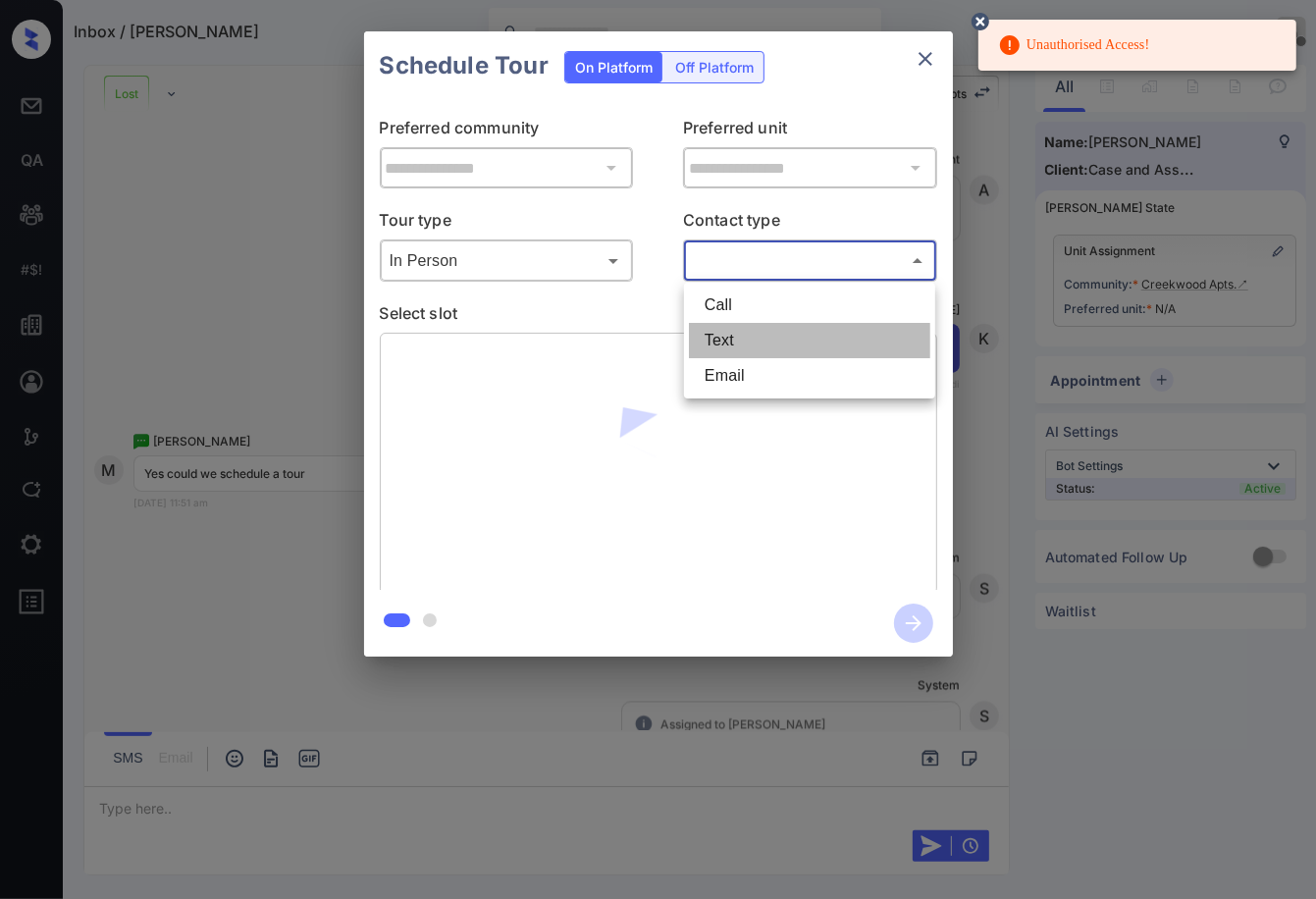 click on "Text" at bounding box center (810, 341) 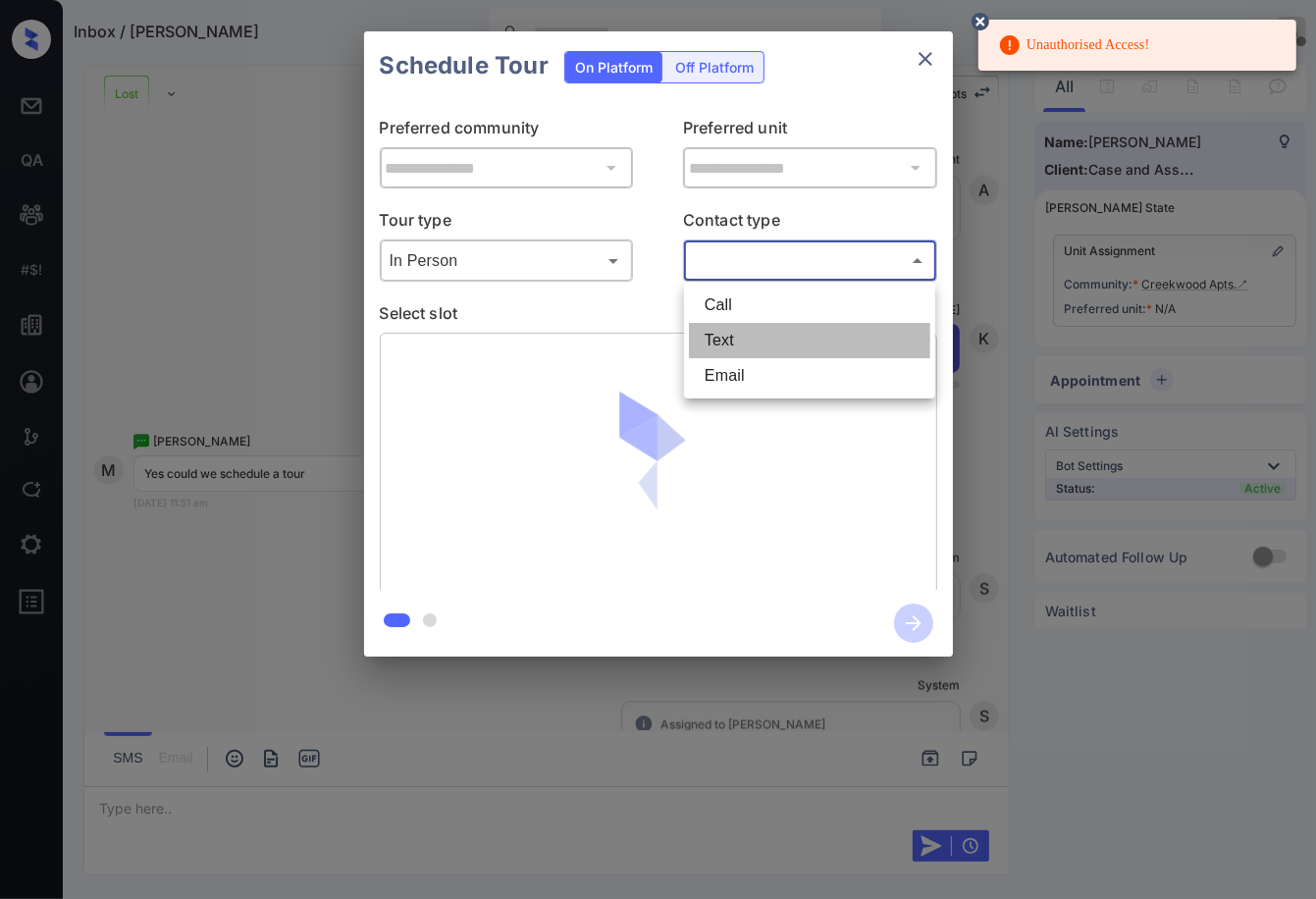 type on "****" 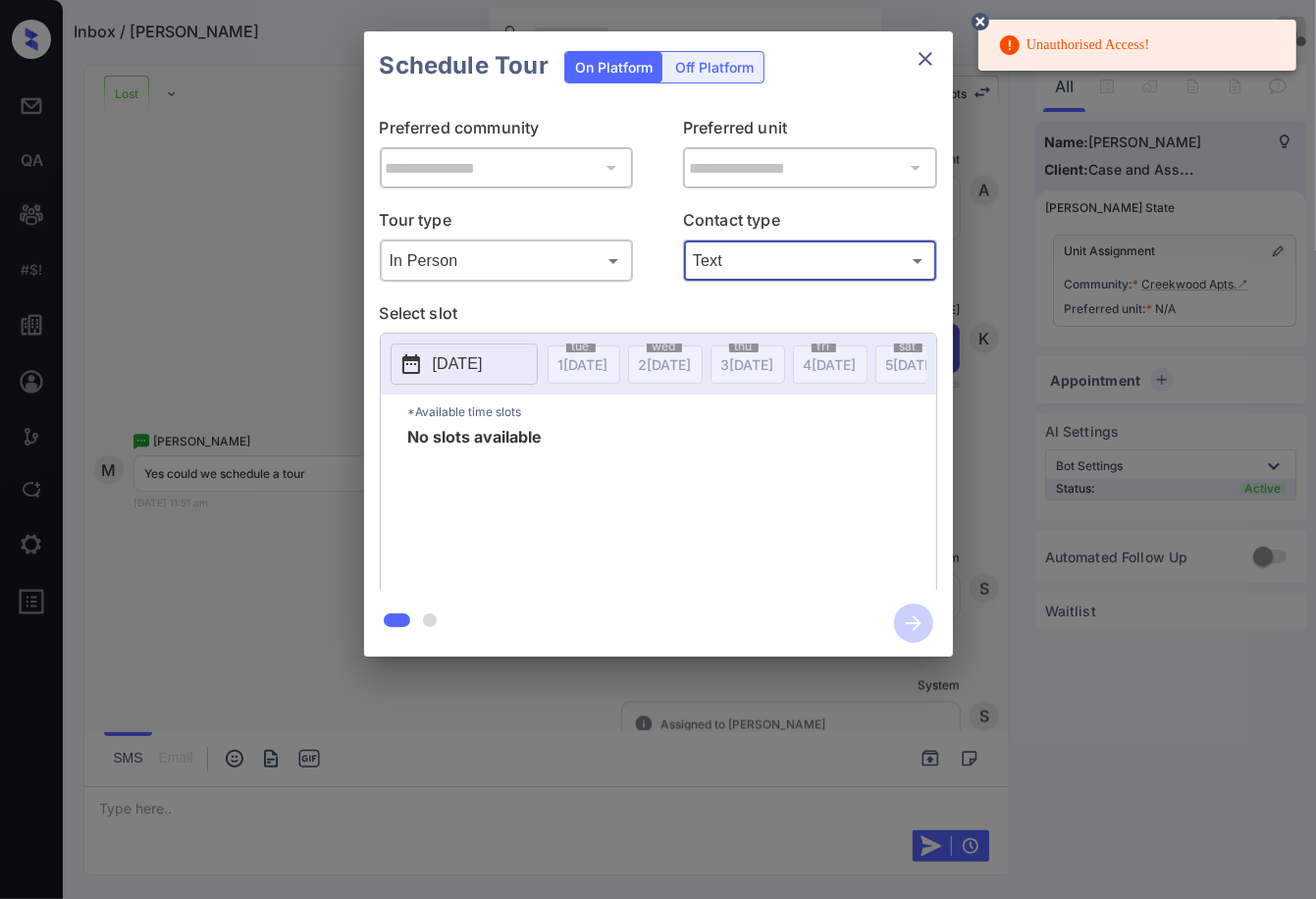click on "[DATE]" at bounding box center (457, 364) 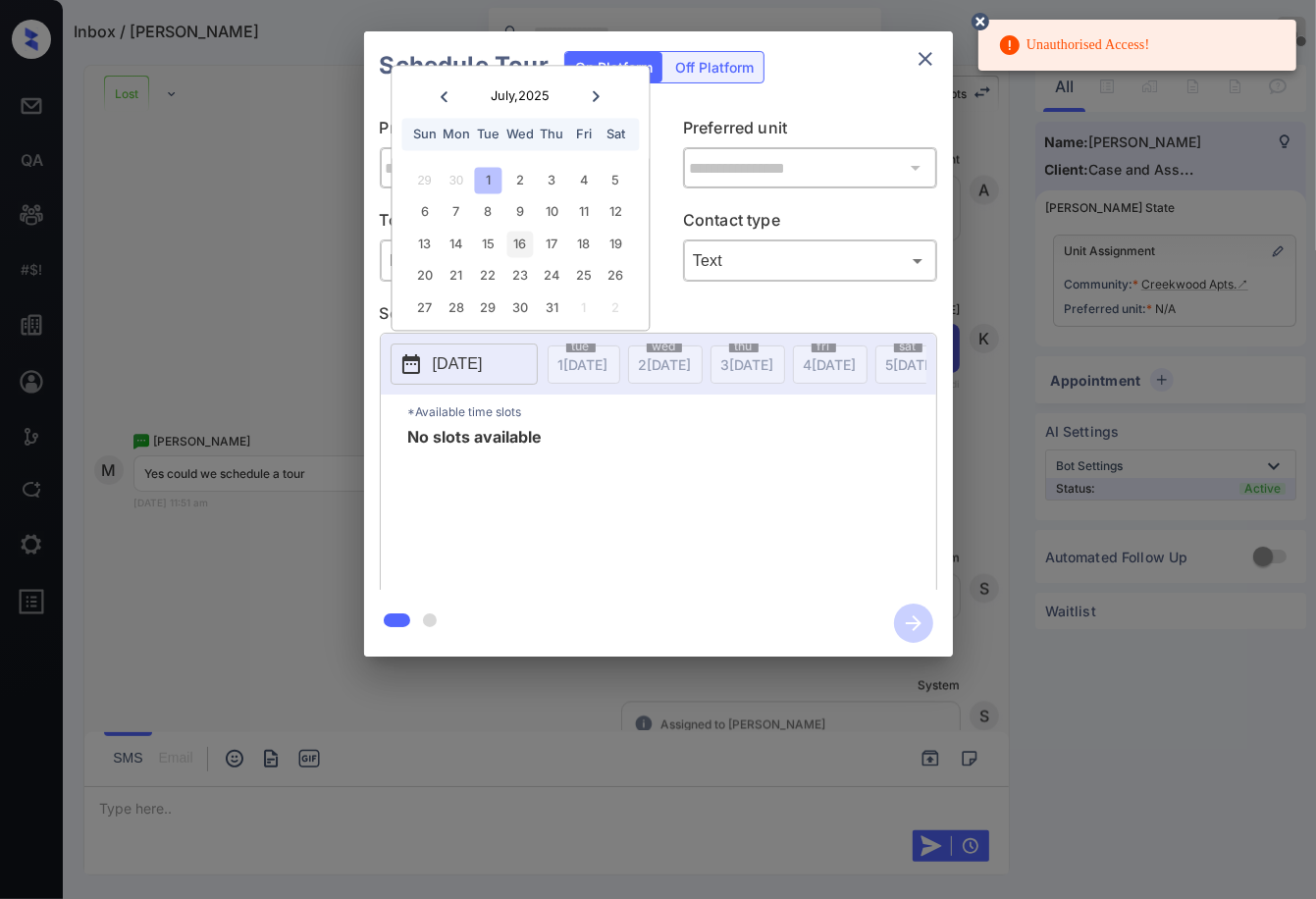 click on "16" at bounding box center [519, 243] 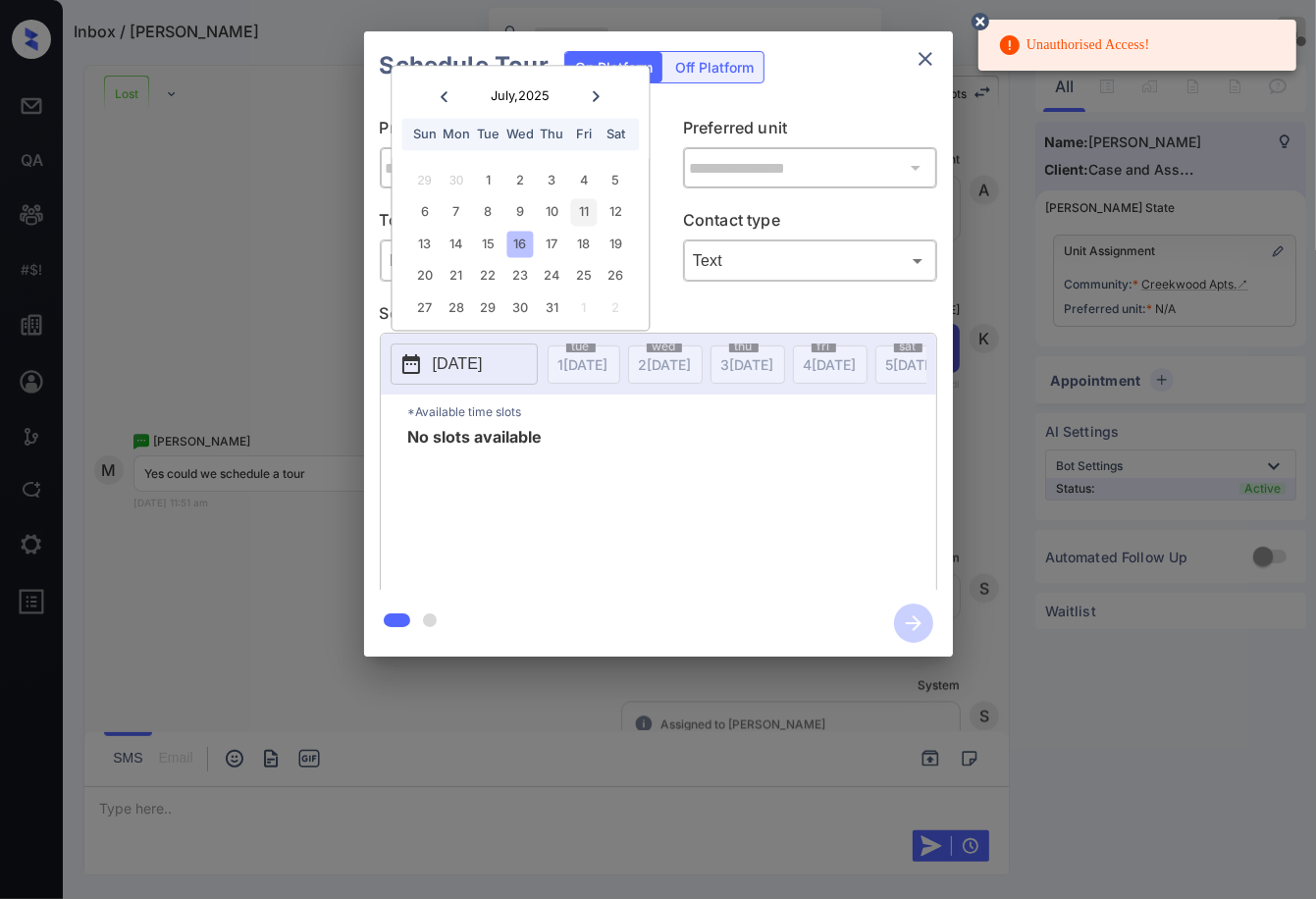 click on "11" at bounding box center [583, 212] 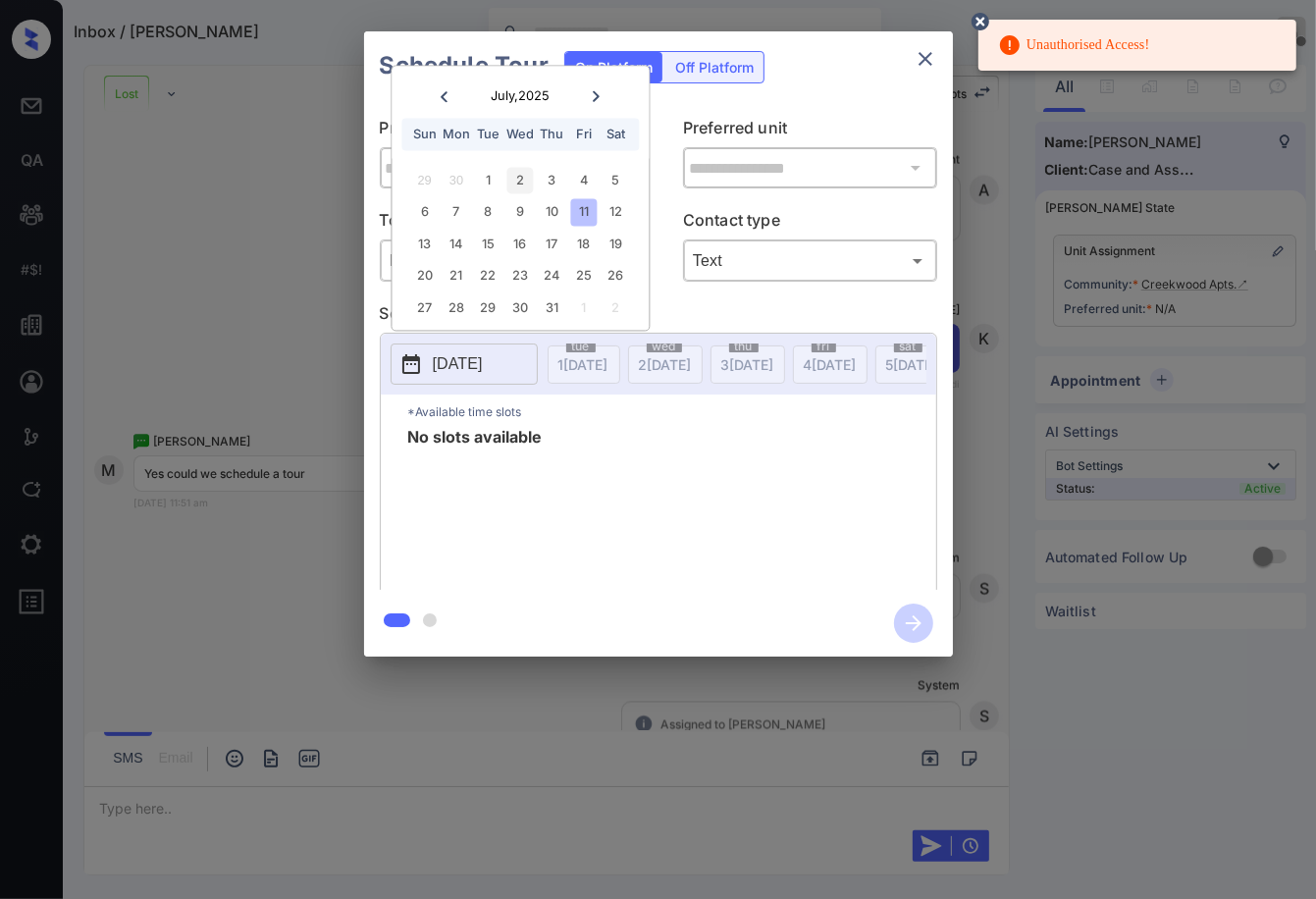click on "2" at bounding box center [519, 180] 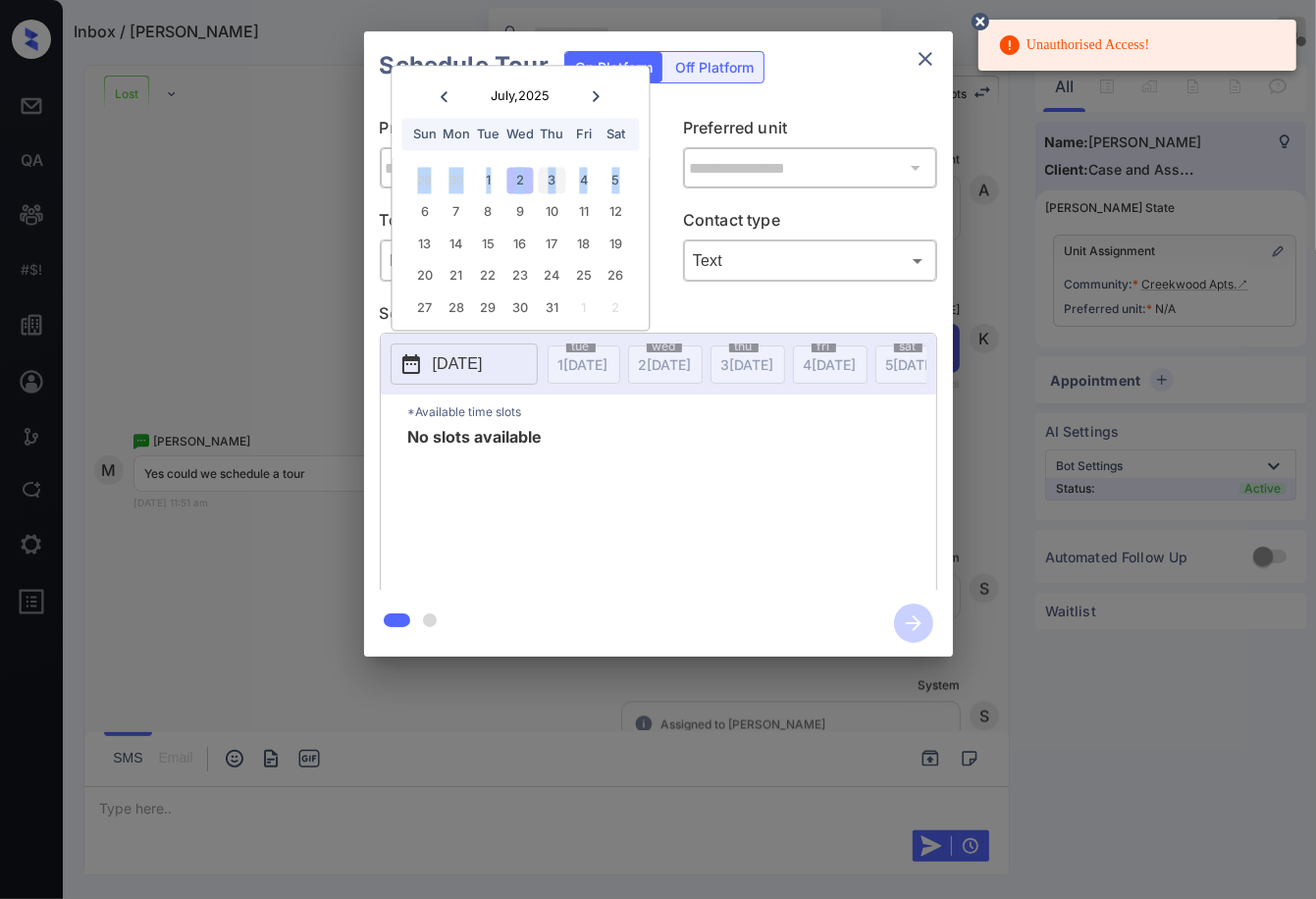 click on "3" at bounding box center (552, 180) 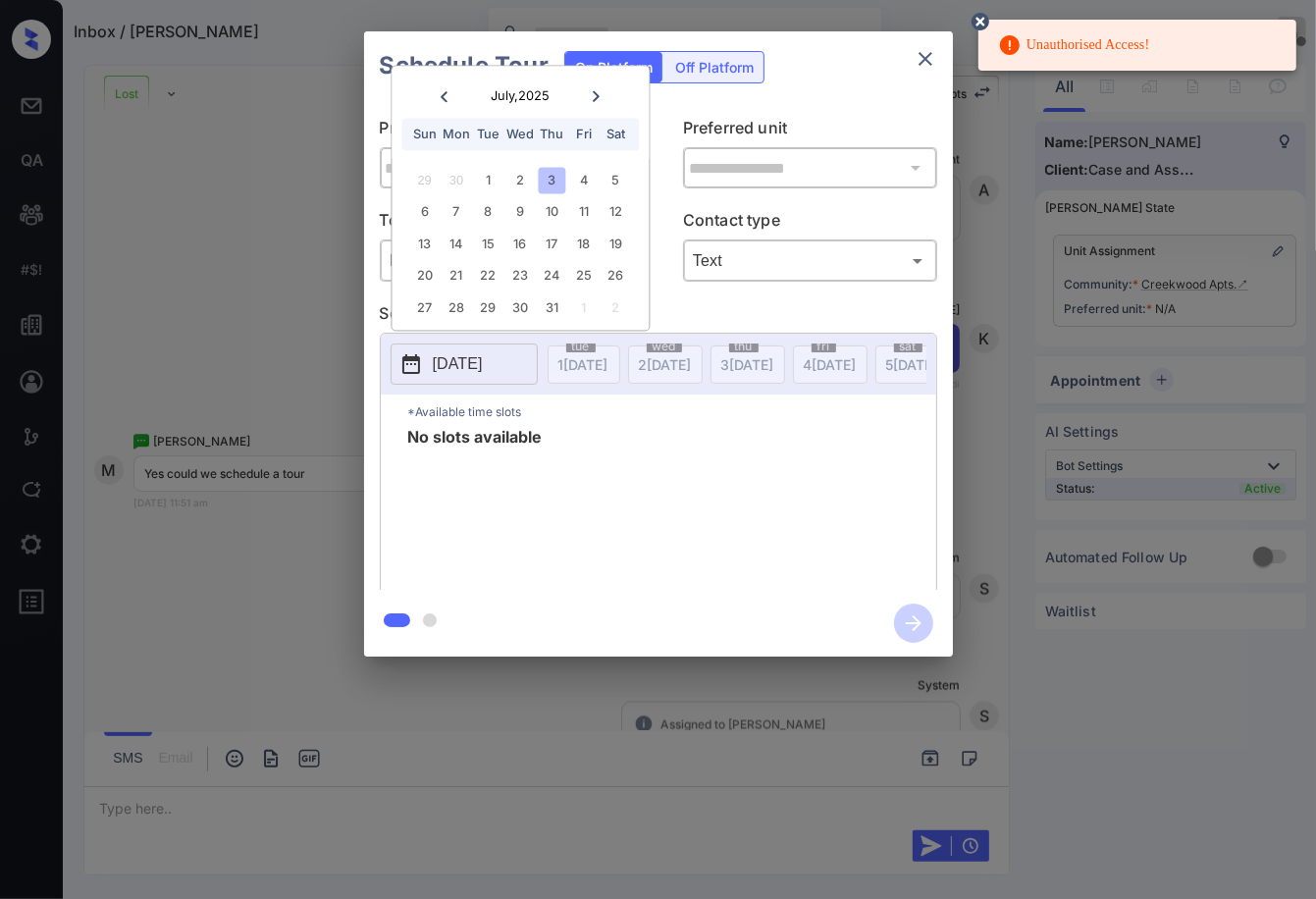 click on "**********" at bounding box center (658, 344) 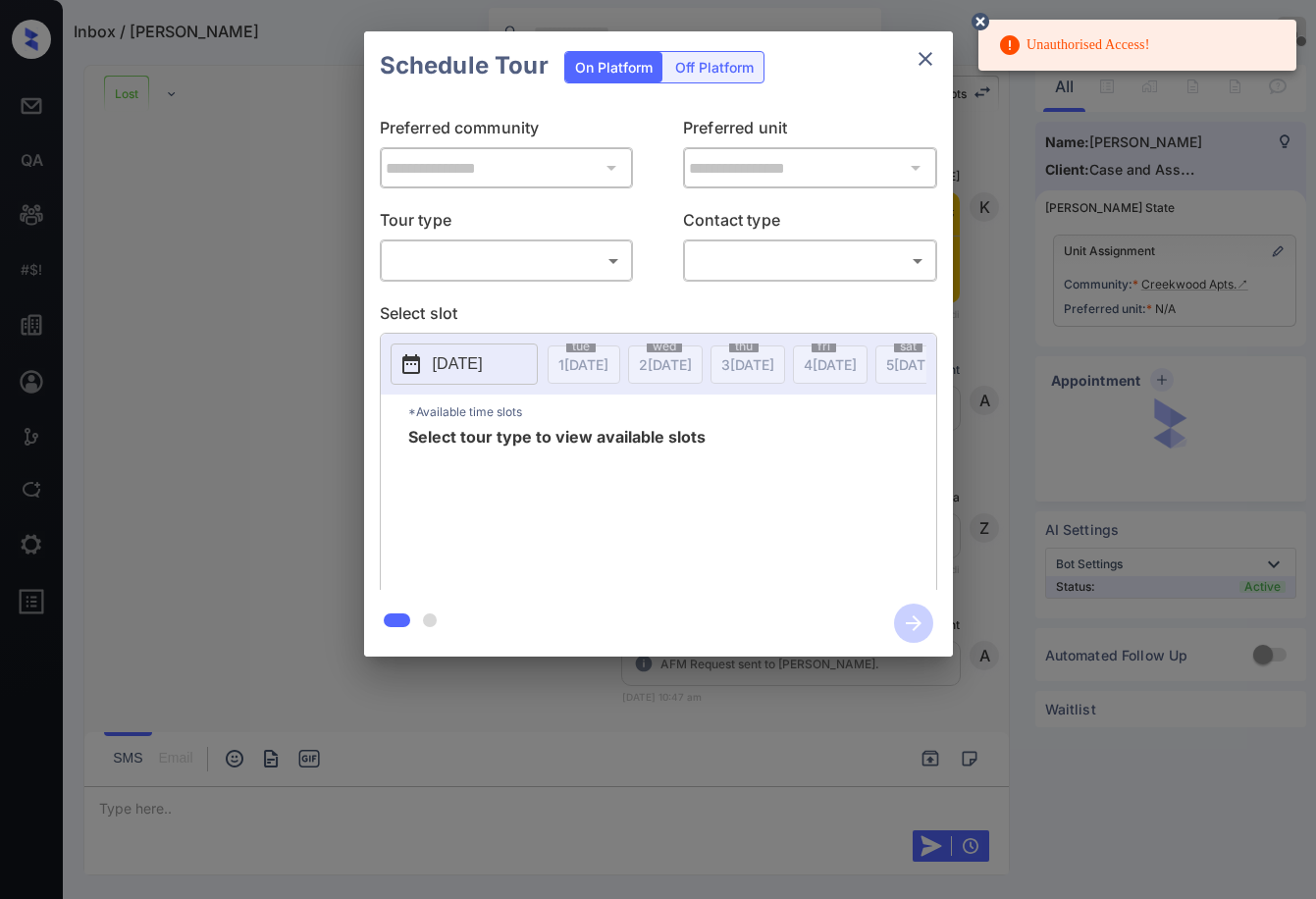 scroll, scrollTop: 0, scrollLeft: 0, axis: both 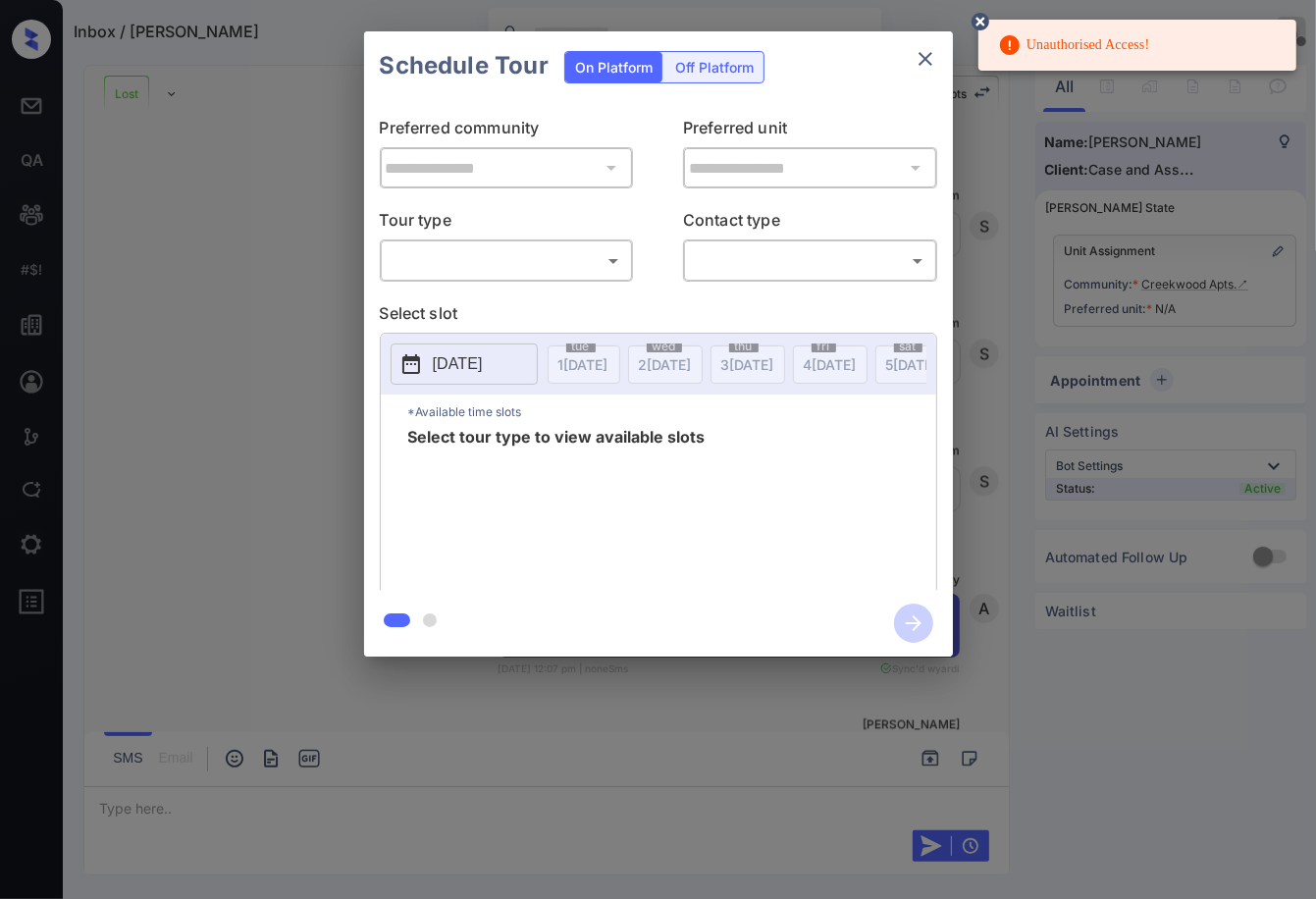 click on "Unauthorised Access! Inbox / Mersadys Janda Vhic Offline Set yourself   online Set yourself   on break Profile Switch to  dark  mode Sign out Lost Lead Sentiment: Angry Upon sliding the acknowledgement:  Lead will move to lost stage. * ​ SMS and call option will be set to opt out. AFM will be turned off for the lead. Creekwood Apts New Message Kelsey Notes Note: https://conversation.getzuma.com/685c361434141e7516f92912 - Paste this link into your browser to view Kelsey’s conversation with the prospect Jun 25, 2025 10:47 am  Sync'd w  yardi K New Message Agent Lead created via leadPoller in Inbound stage. Jun 25, 2025 10:47 am A New Message Zuma Lead transferred to leasing agent: kelsey Jun 25, 2025 10:47 am  Sync'd w  yardi Z New Message Agent AFM Request sent to Kelsey. Jun 25, 2025 10:47 am A New Message Agent Notes Note: Structured Note:
Move In Date: 2025-07-01
Jun 25, 2025 10:47 am A New Message Kelsey Jun 25, 2025 10:47 am   | TemplateAFMSms  Sync'd w  yardi K New Message Kelsey K New Message A A" at bounding box center [658, 450] 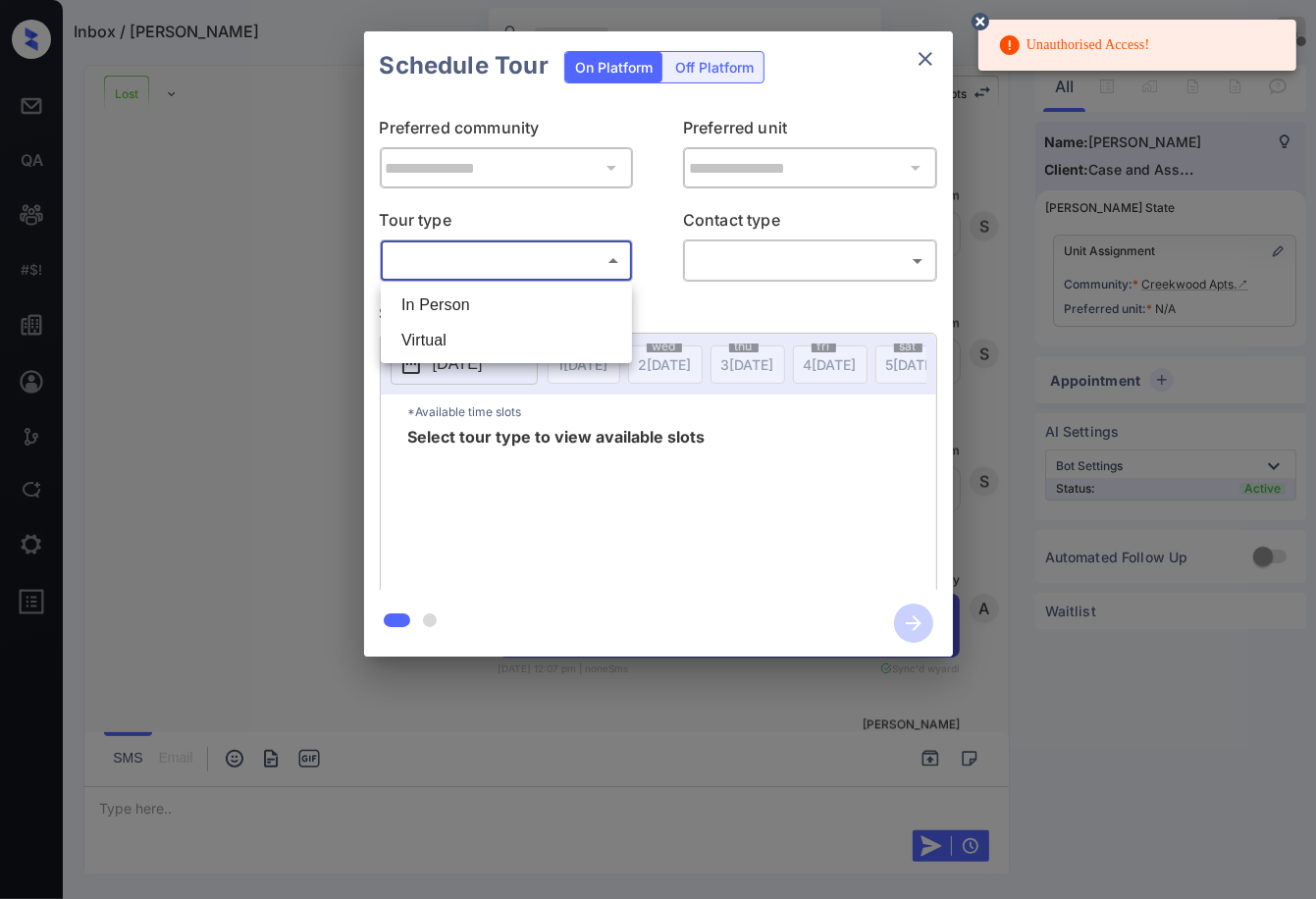 click on "In Person" at bounding box center [506, 305] 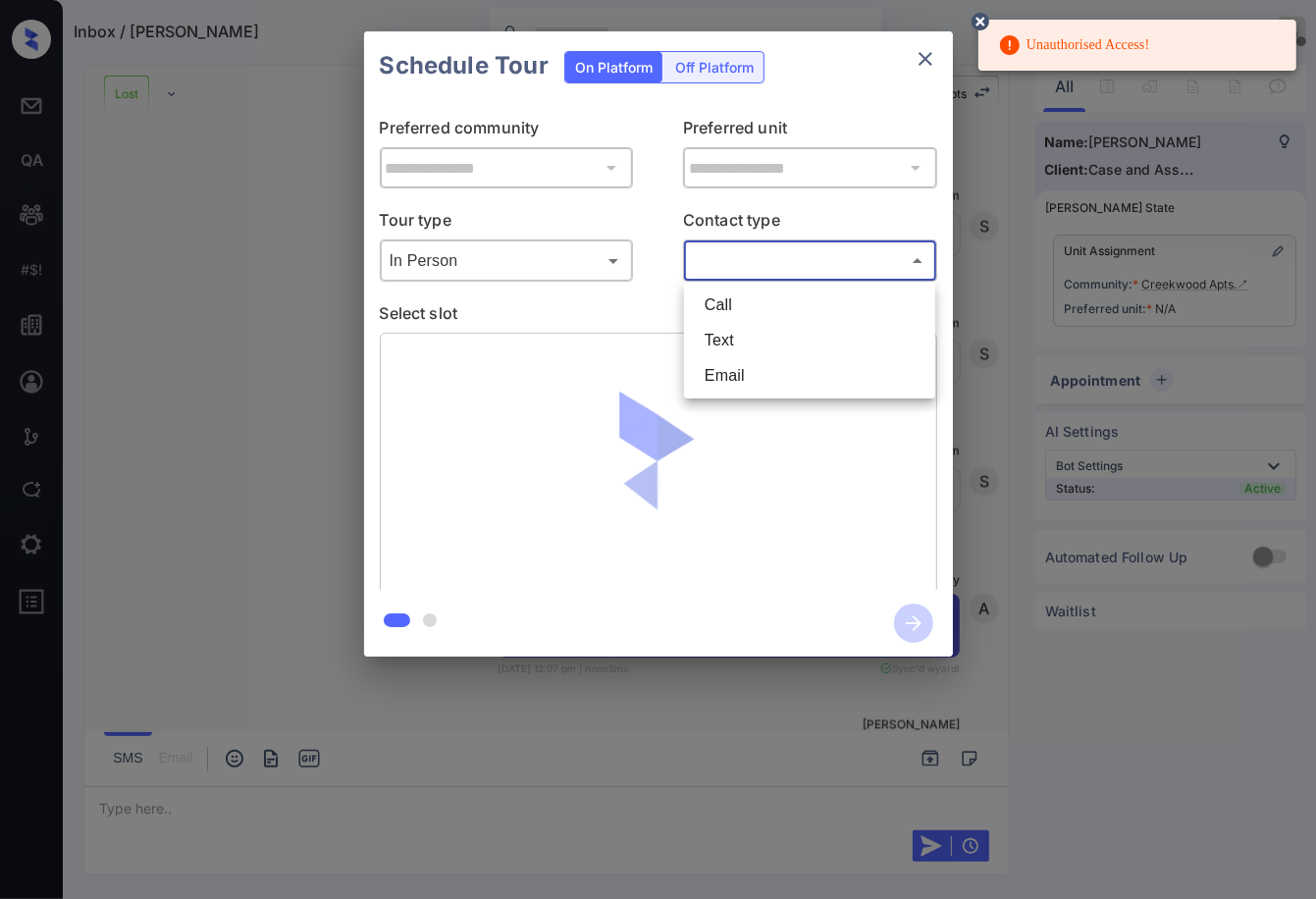 click on "Unauthorised Access! Inbox / Mersadys Janda Vhic Offline Set yourself   online Set yourself   on break Profile Switch to  dark  mode Sign out Lost Lead Sentiment: Angry Upon sliding the acknowledgement:  Lead will move to lost stage. * ​ SMS and call option will be set to opt out. AFM will be turned off for the lead. Creekwood Apts New Message Kelsey Notes Note: https://conversation.getzuma.com/685c361434141e7516f92912 - Paste this link into your browser to view Kelsey’s conversation with the prospect Jun 25, 2025 10:47 am  Sync'd w  yardi K New Message Agent Lead created via leadPoller in Inbound stage. Jun 25, 2025 10:47 am A New Message Zuma Lead transferred to leasing agent: kelsey Jun 25, 2025 10:47 am  Sync'd w  yardi Z New Message Agent AFM Request sent to Kelsey. Jun 25, 2025 10:47 am A New Message Agent Notes Note: Structured Note:
Move In Date: 2025-07-01
Jun 25, 2025 10:47 am A New Message Kelsey Jun 25, 2025 10:47 am   | TemplateAFMSms  Sync'd w  yardi K New Message Kelsey K New Message A A" at bounding box center [658, 450] 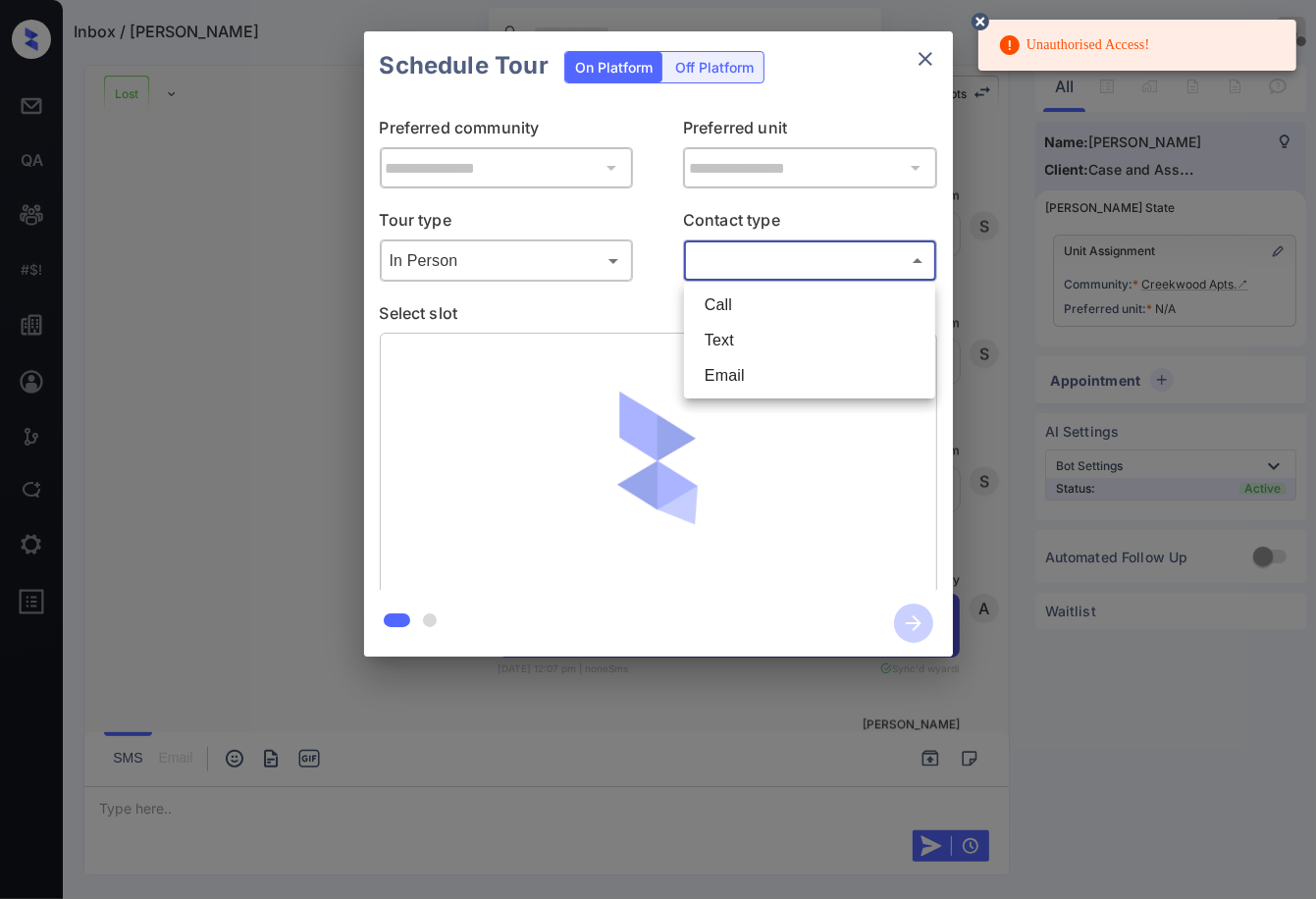 click at bounding box center [658, 450] 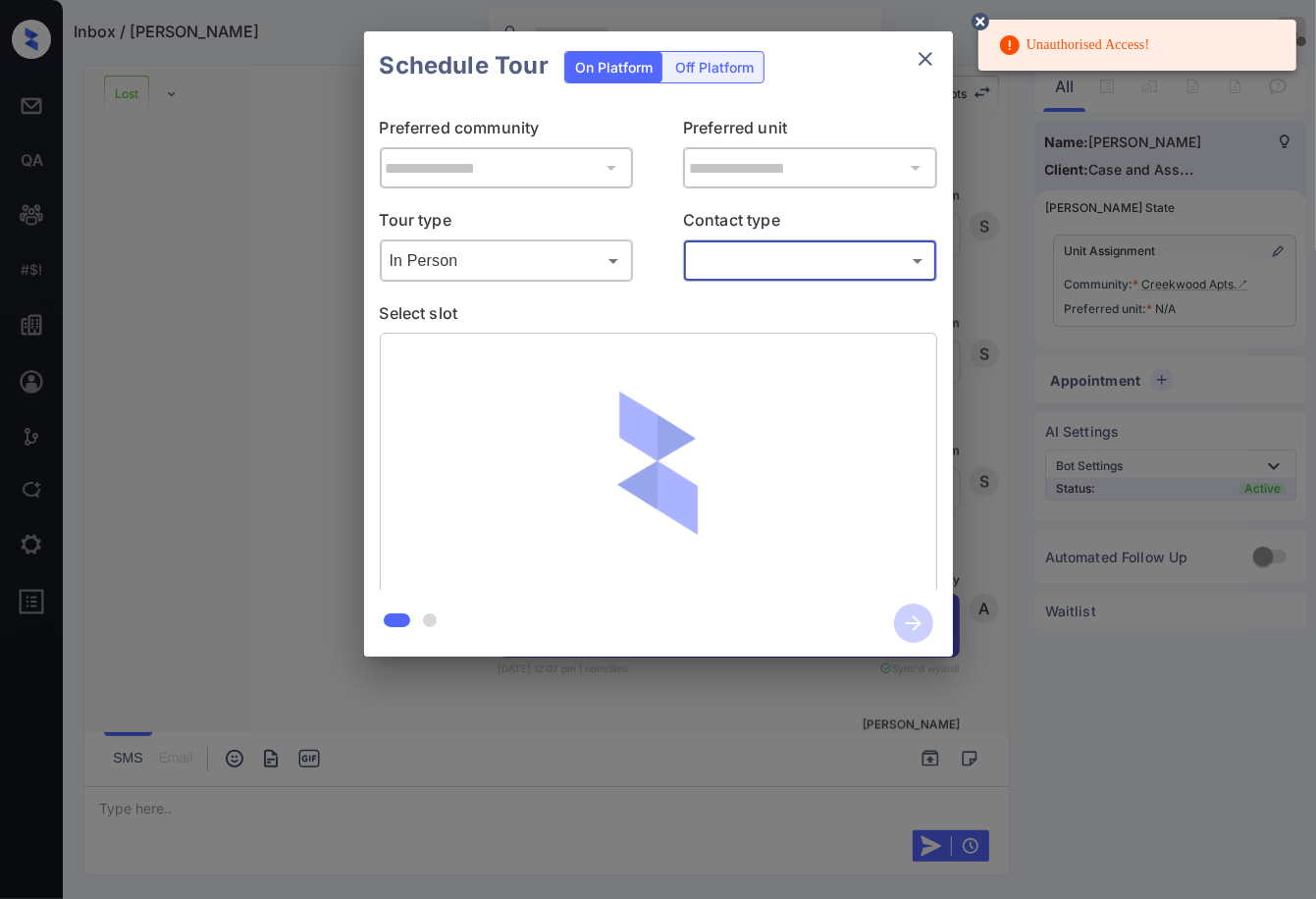 click on "Unauthorised Access! Inbox / Mersadys Janda Vhic Offline Set yourself   online Set yourself   on break Profile Switch to  dark  mode Sign out Lost Lead Sentiment: Angry Upon sliding the acknowledgement:  Lead will move to lost stage. * ​ SMS and call option will be set to opt out. AFM will be turned off for the lead. Creekwood Apts New Message Kelsey Notes Note: https://conversation.getzuma.com/685c361434141e7516f92912 - Paste this link into your browser to view Kelsey’s conversation with the prospect Jun 25, 2025 10:47 am  Sync'd w  yardi K New Message Agent Lead created via leadPoller in Inbound stage. Jun 25, 2025 10:47 am A New Message Zuma Lead transferred to leasing agent: kelsey Jun 25, 2025 10:47 am  Sync'd w  yardi Z New Message Agent AFM Request sent to Kelsey. Jun 25, 2025 10:47 am A New Message Agent Notes Note: Structured Note:
Move In Date: 2025-07-01
Jun 25, 2025 10:47 am A New Message Kelsey Jun 25, 2025 10:47 am   | TemplateAFMSms  Sync'd w  yardi K New Message Kelsey K New Message A A" at bounding box center [658, 450] 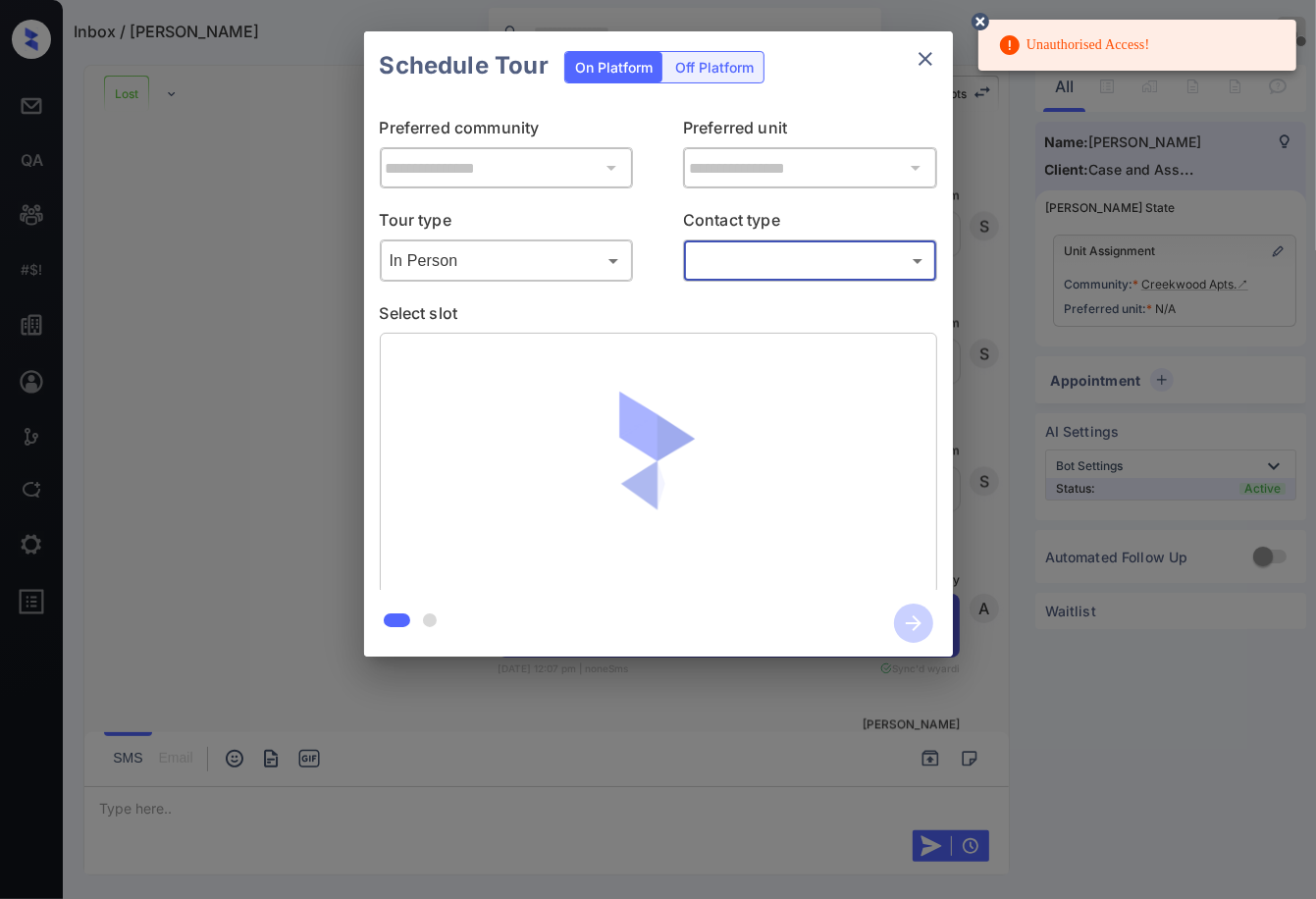 click on "Unauthorised Access! Inbox / Mersadys Janda Vhic Offline Set yourself   online Set yourself   on break Profile Switch to  dark  mode Sign out Lost Lead Sentiment: Angry Upon sliding the acknowledgement:  Lead will move to lost stage. * ​ SMS and call option will be set to opt out. AFM will be turned off for the lead. Creekwood Apts New Message Kelsey Notes Note: https://conversation.getzuma.com/685c361434141e7516f92912 - Paste this link into your browser to view Kelsey’s conversation with the prospect Jun 25, 2025 10:47 am  Sync'd w  yardi K New Message Agent Lead created via leadPoller in Inbound stage. Jun 25, 2025 10:47 am A New Message Zuma Lead transferred to leasing agent: kelsey Jun 25, 2025 10:47 am  Sync'd w  yardi Z New Message Agent AFM Request sent to Kelsey. Jun 25, 2025 10:47 am A New Message Agent Notes Note: Structured Note:
Move In Date: 2025-07-01
Jun 25, 2025 10:47 am A New Message Kelsey Jun 25, 2025 10:47 am   | TemplateAFMSms  Sync'd w  yardi K New Message Kelsey K New Message A A" at bounding box center (658, 450) 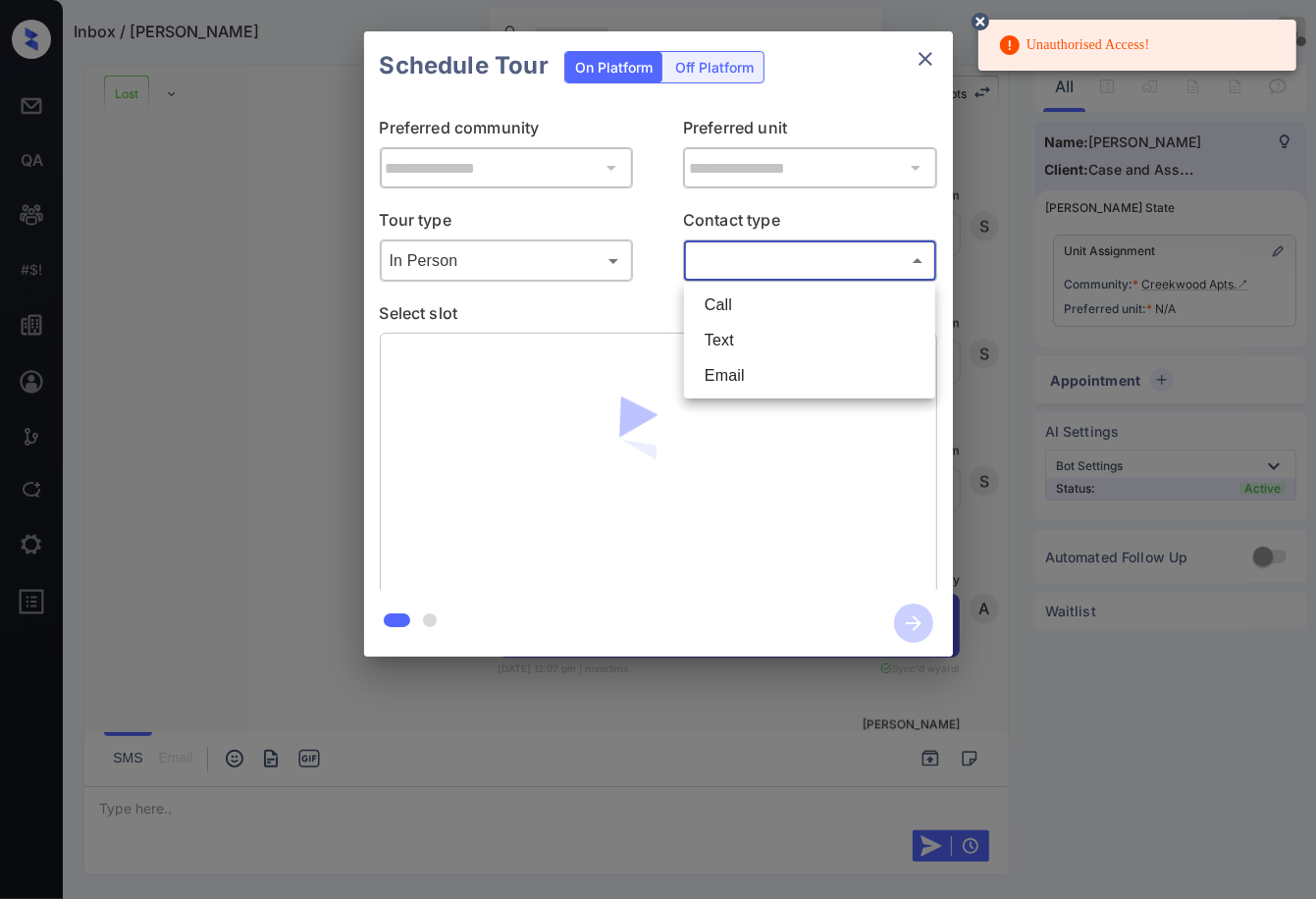 click on "Unauthorised Access! Inbox / Mersadys Janda Vhic Offline Set yourself   online Set yourself   on break Profile Switch to  dark  mode Sign out Lost Lead Sentiment: Angry Upon sliding the acknowledgement:  Lead will move to lost stage. * ​ SMS and call option will be set to opt out. AFM will be turned off for the lead. Creekwood Apts New Message Kelsey Notes Note: https://conversation.getzuma.com/685c361434141e7516f92912 - Paste this link into your browser to view Kelsey’s conversation with the prospect Jun 25, 2025 10:47 am  Sync'd w  yardi K New Message Agent Lead created via leadPoller in Inbound stage. Jun 25, 2025 10:47 am A New Message Zuma Lead transferred to leasing agent: kelsey Jun 25, 2025 10:47 am  Sync'd w  yardi Z New Message Agent AFM Request sent to Kelsey. Jun 25, 2025 10:47 am A New Message Agent Notes Note: Structured Note:
Move In Date: 2025-07-01
Jun 25, 2025 10:47 am A New Message Kelsey Jun 25, 2025 10:47 am   | TemplateAFMSms  Sync'd w  yardi K New Message Kelsey K New Message A A" at bounding box center [658, 450] 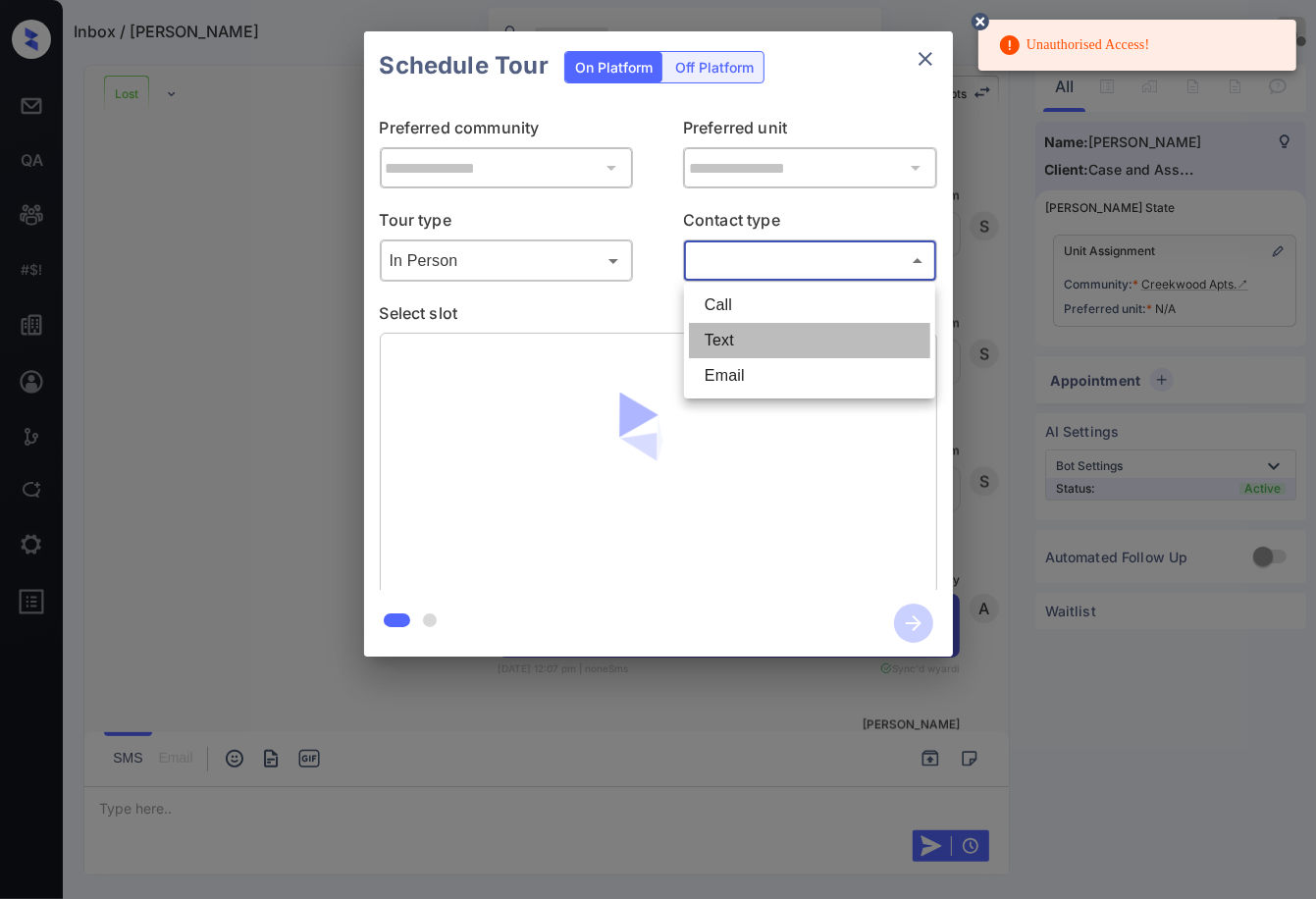 click on "Text" at bounding box center [810, 341] 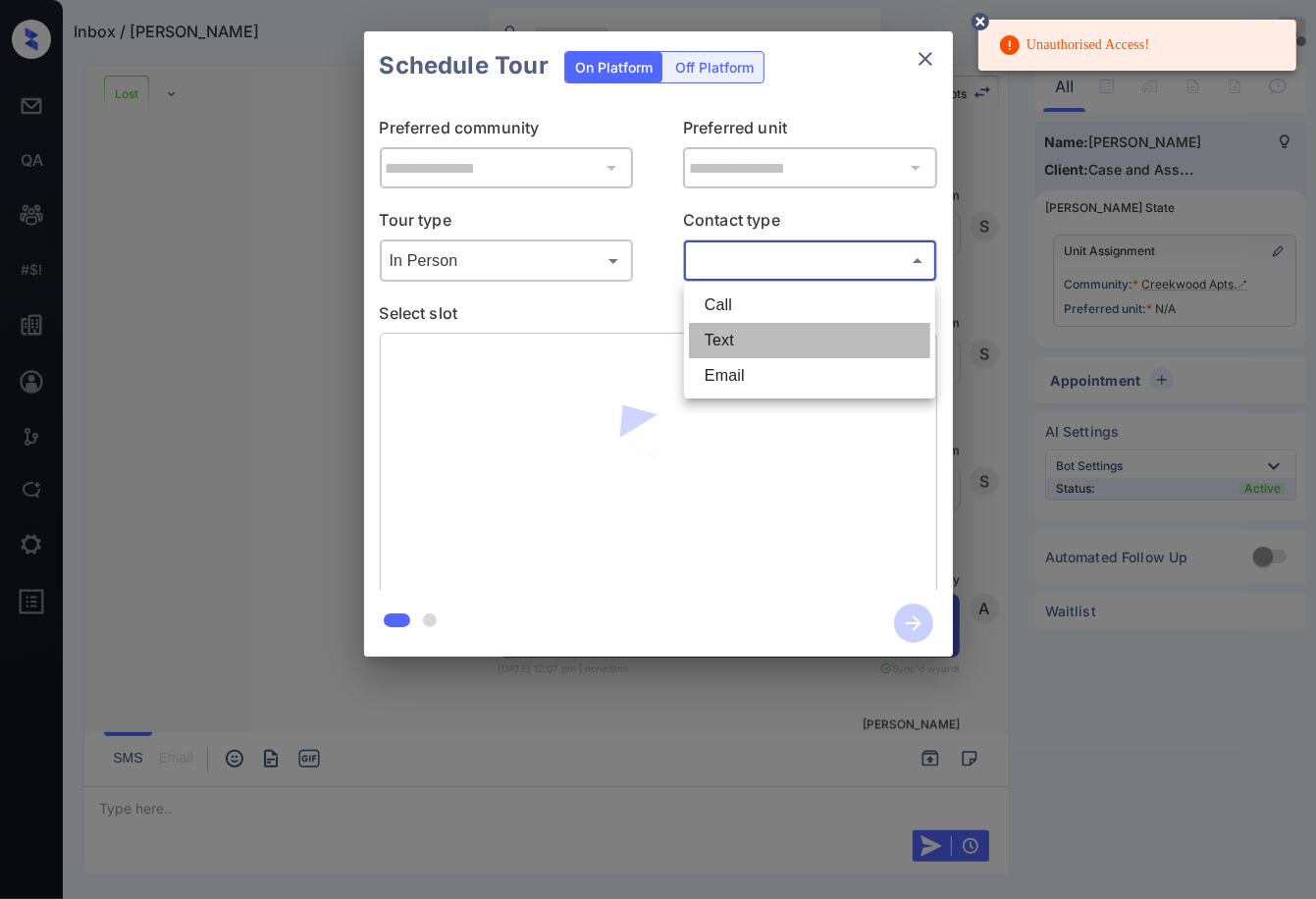 type on "****" 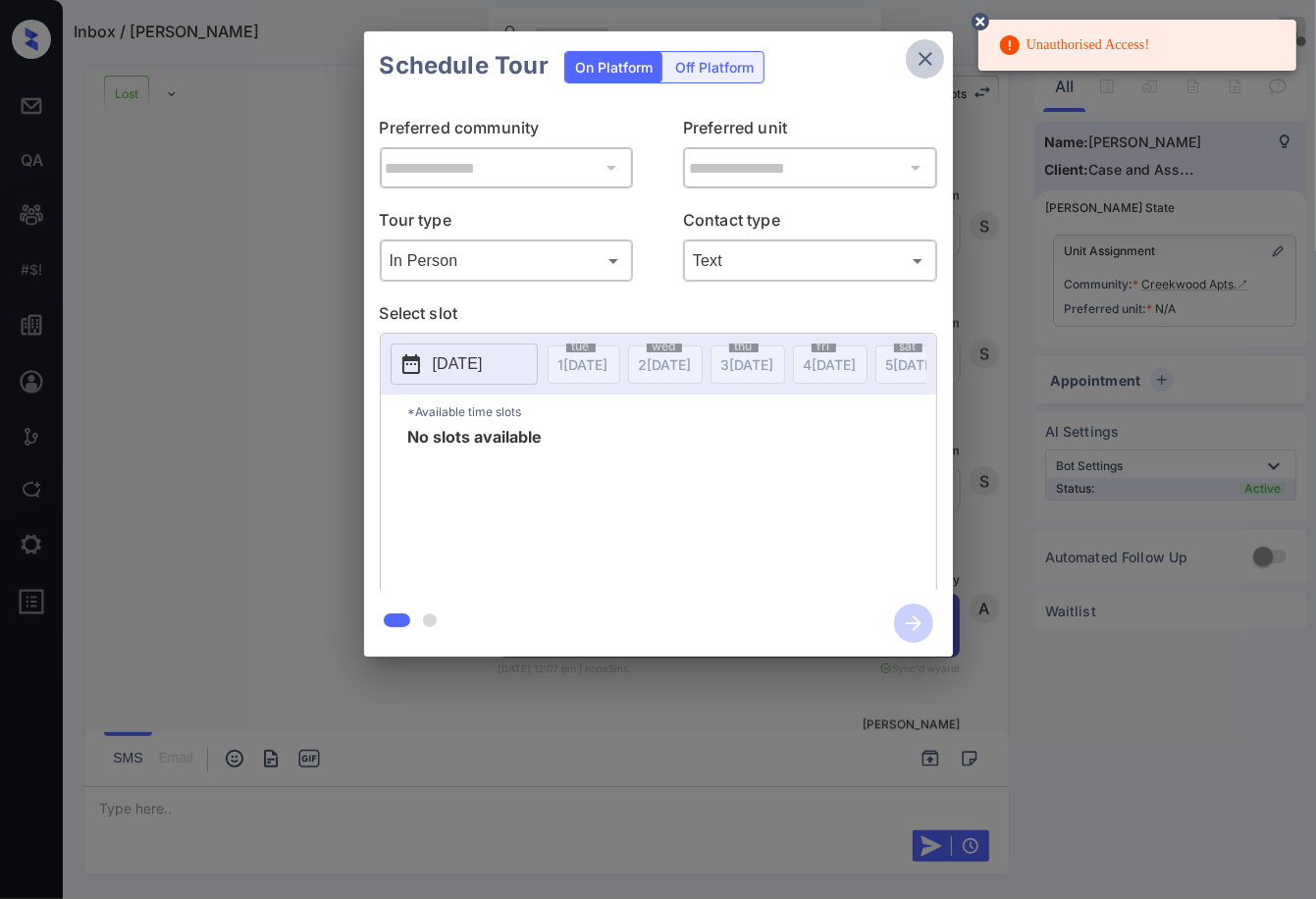 click 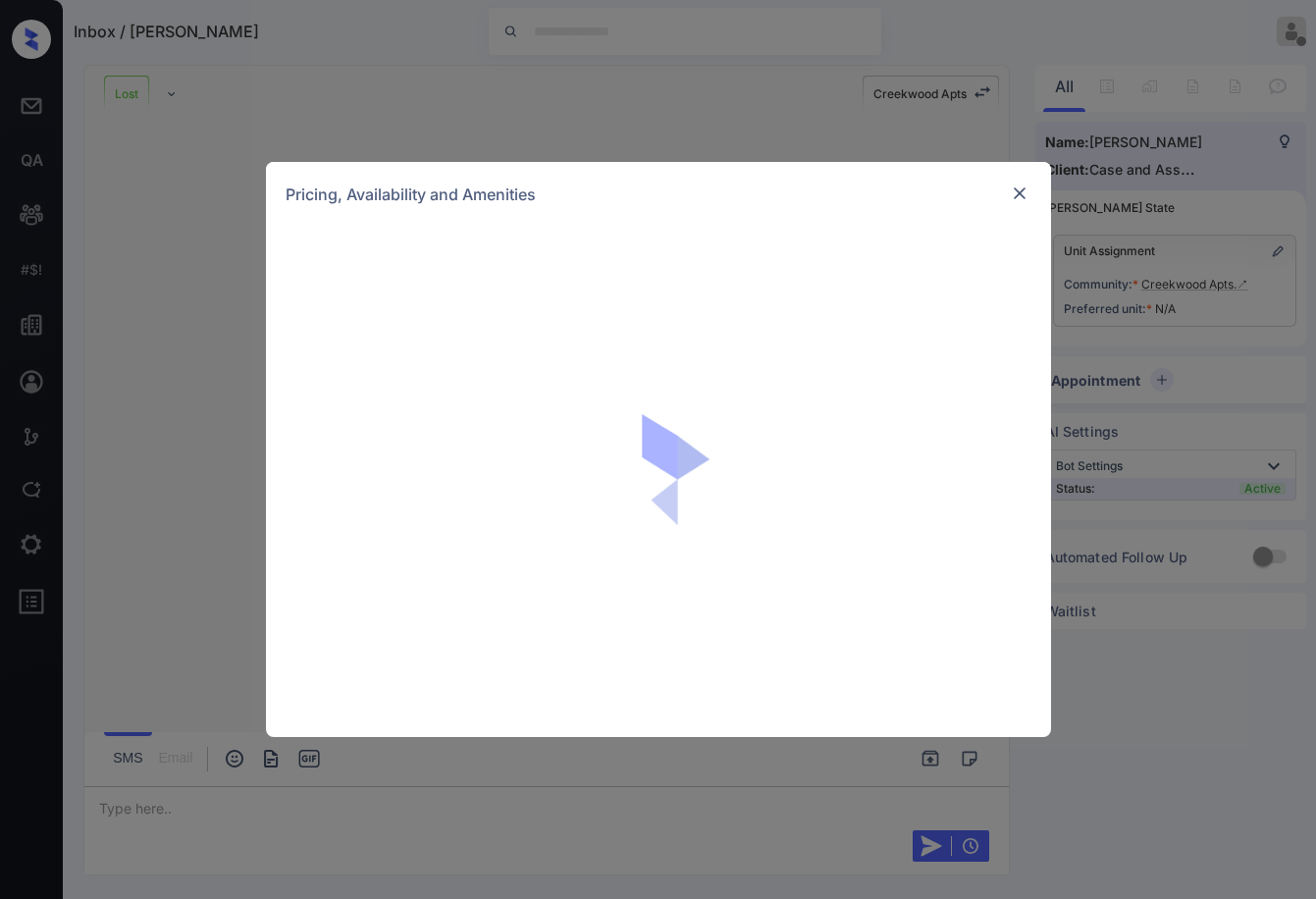 scroll, scrollTop: 0, scrollLeft: 0, axis: both 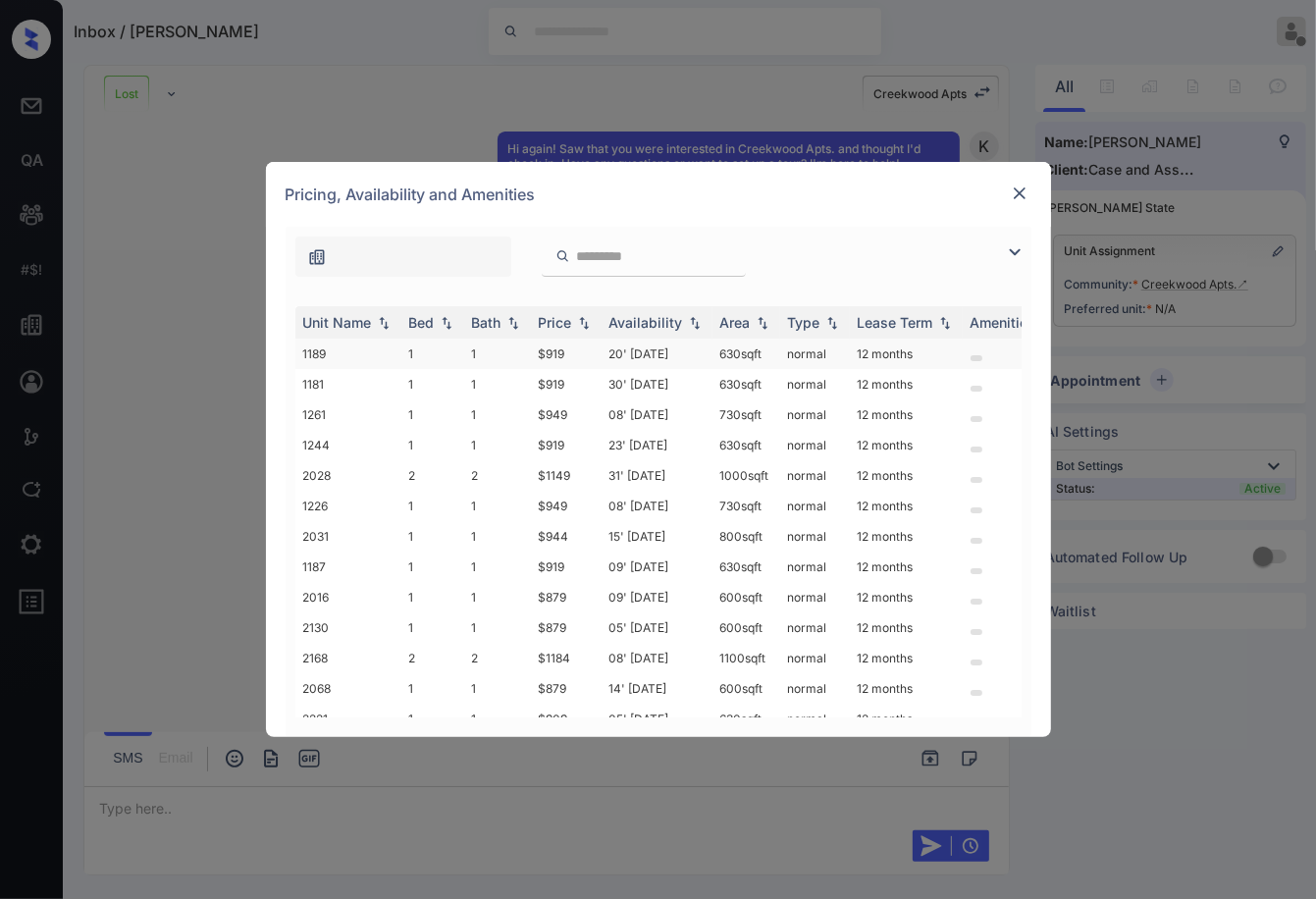 click on "$919" at bounding box center [566, 353] 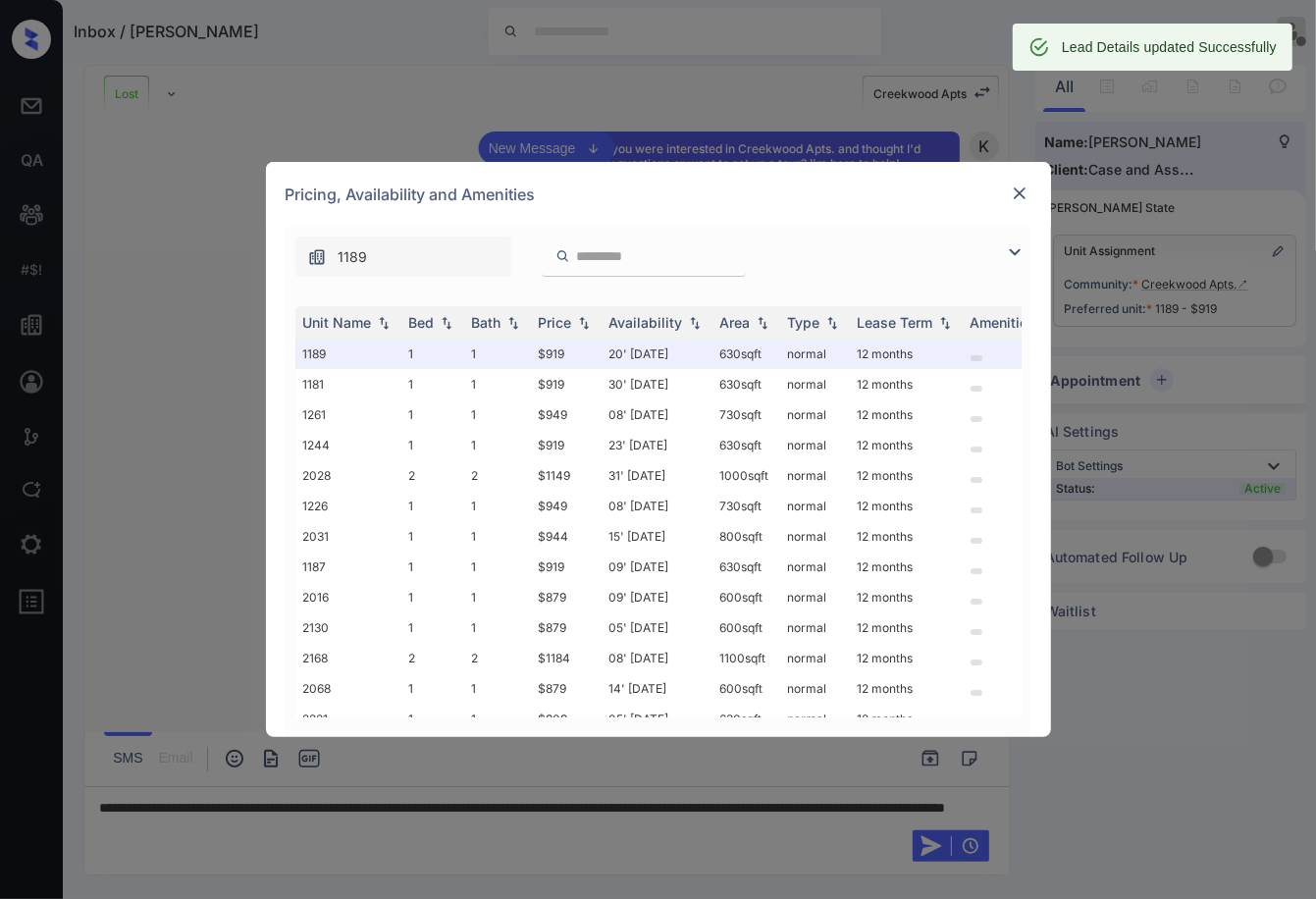 click at bounding box center [1020, 193] 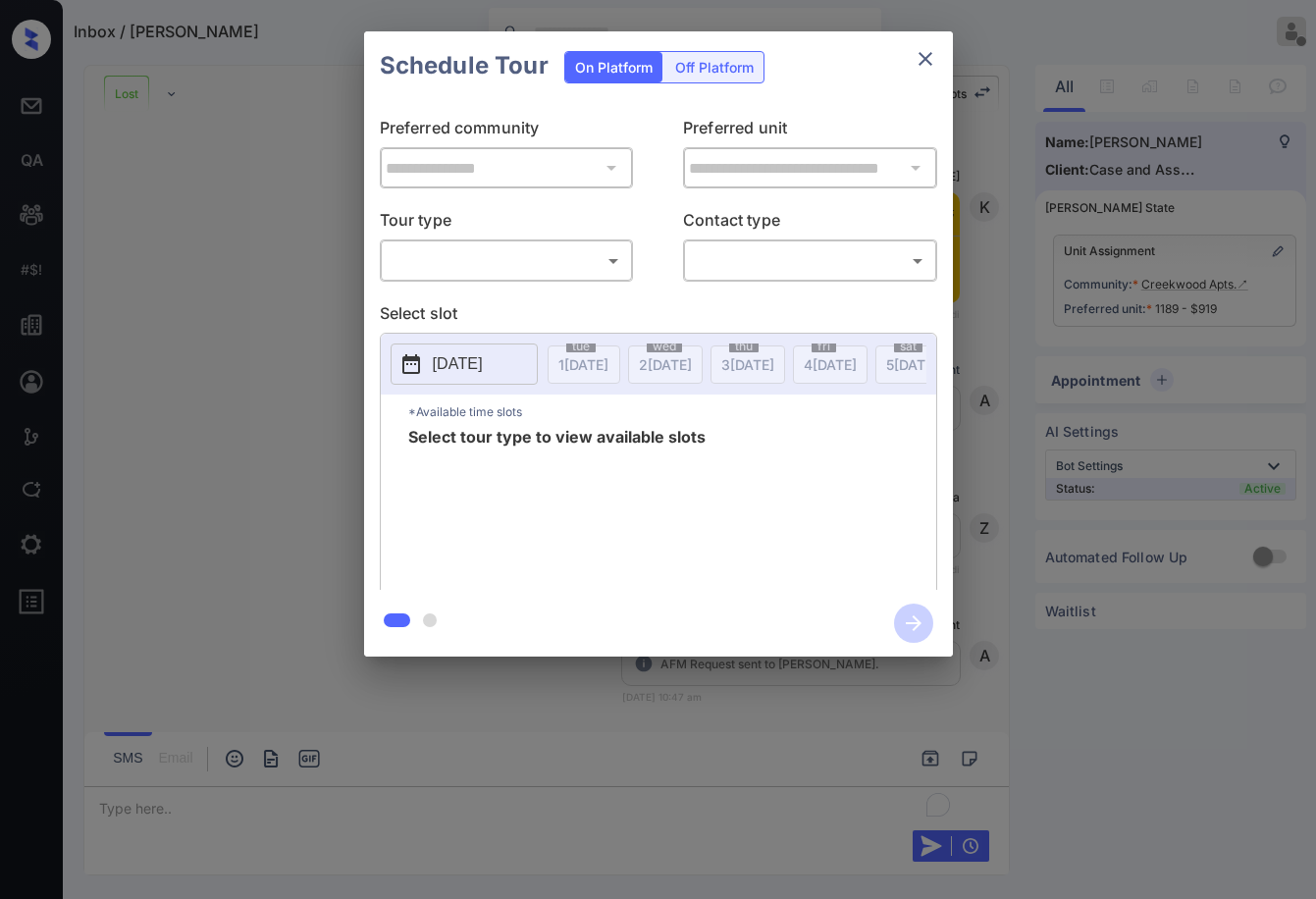 scroll, scrollTop: 0, scrollLeft: 0, axis: both 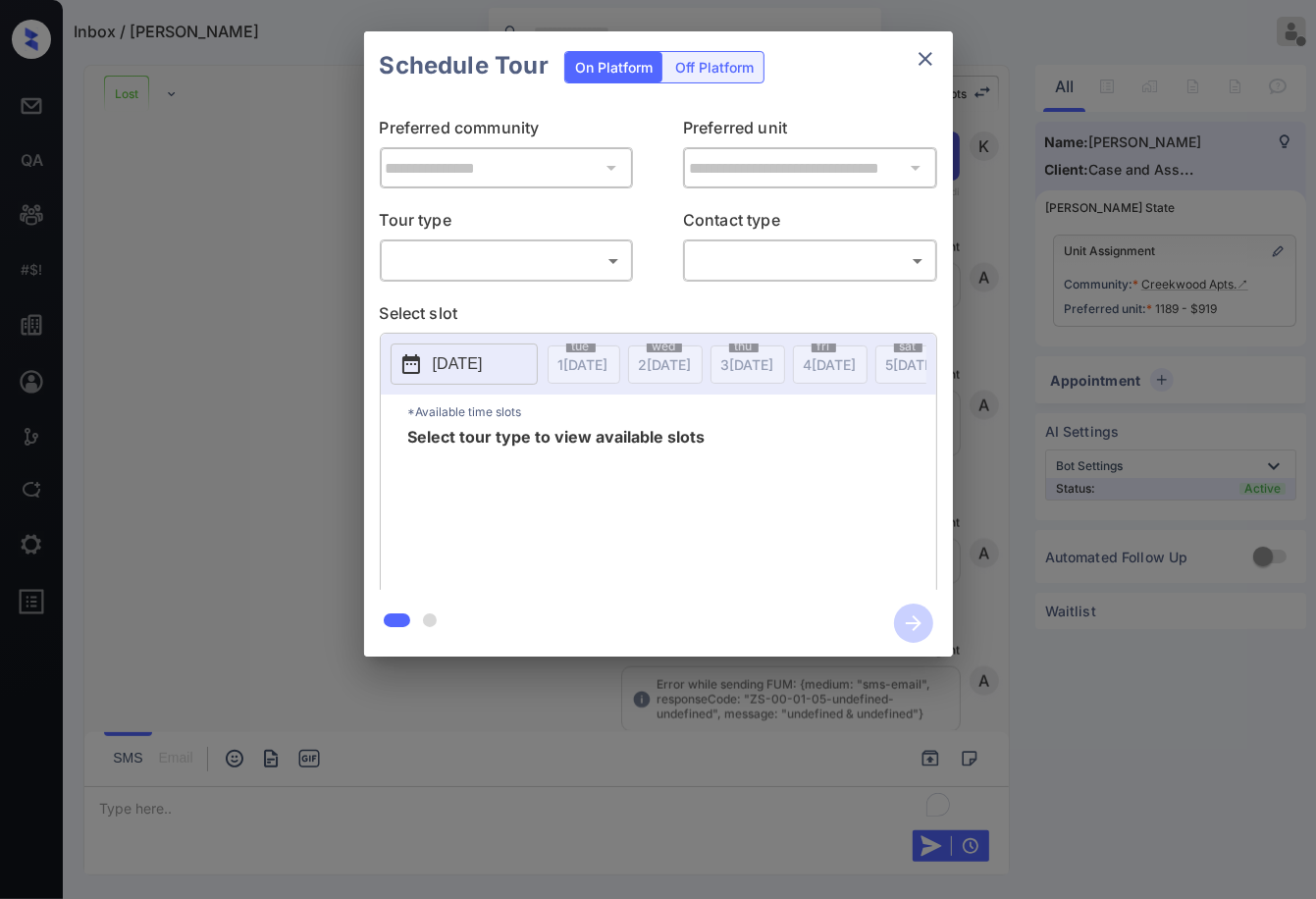 click on "Inbox / Mersadys Janda Vhic Offline Set yourself   online Set yourself   on break Profile Switch to  dark  mode Sign out Lost Lead Sentiment: Angry Upon sliding the acknowledgement:  Lead will move to lost stage. * ​ SMS and call option will be set to opt out. AFM will be turned off for the lead. Creekwood Apts New Message Kelsey Notes Note: https://conversation.getzuma.com/685c361434141e7516f92912 - Paste this link into your browser to view Kelsey’s conversation with the prospect Jun 25, 2025 10:47 am  Sync'd w  yardi K New Message Agent Lead created via leadPoller in Inbound stage. Jun 25, 2025 10:47 am A New Message Zuma Lead transferred to leasing agent: kelsey Jun 25, 2025 10:47 am  Sync'd w  yardi Z New Message Agent AFM Request sent to Kelsey. Jun 25, 2025 10:47 am A New Message Agent Notes Note: Structured Note:
Move In Date: 2025-07-01
Jun 25, 2025 10:47 am A New Message Kelsey Jun 25, 2025 10:47 am   | TemplateAFMSms  Sync'd w  yardi K New Message Kelsey Lead archived by Kelsey! K New Message" at bounding box center (658, 450) 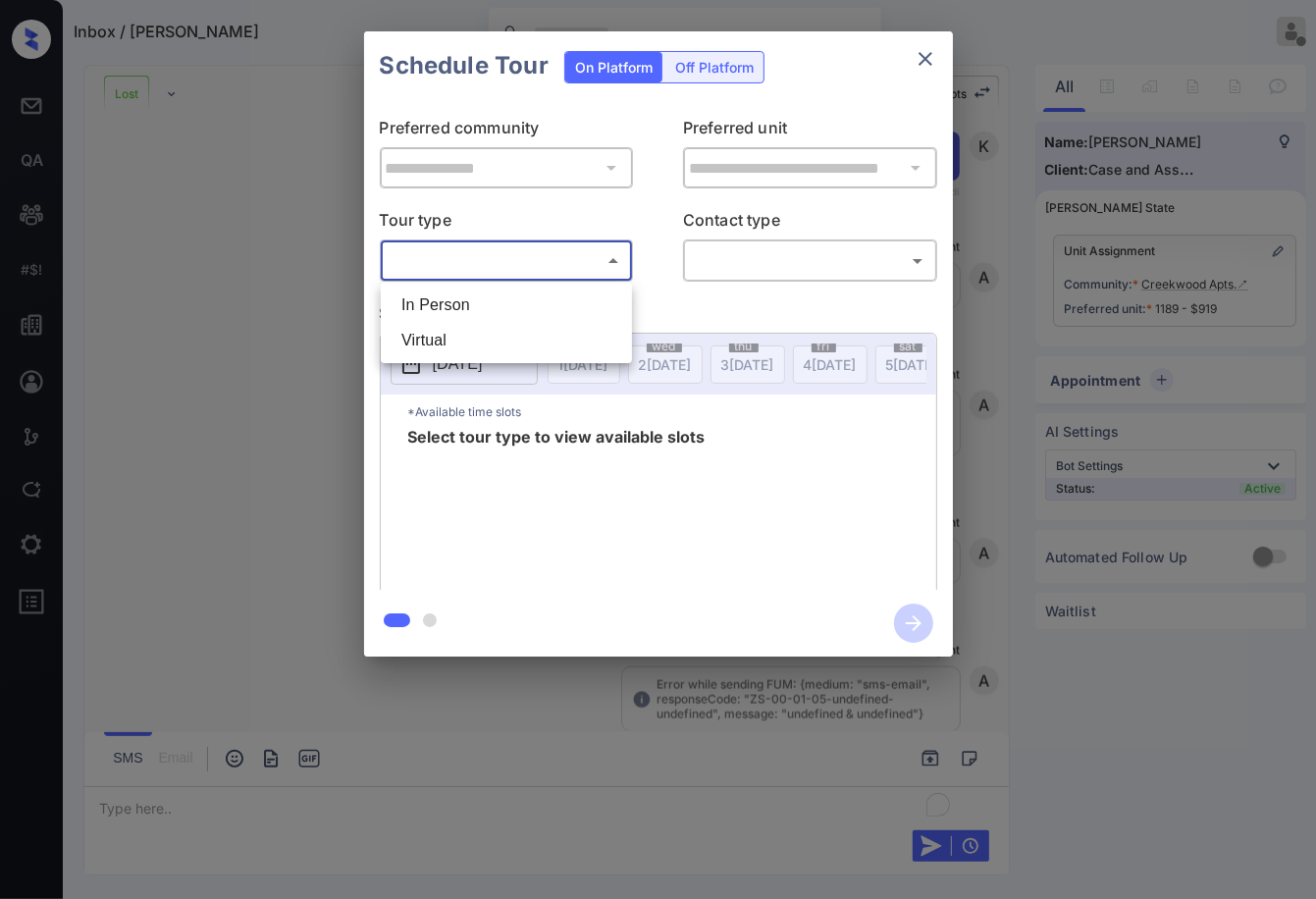 click at bounding box center [658, 450] 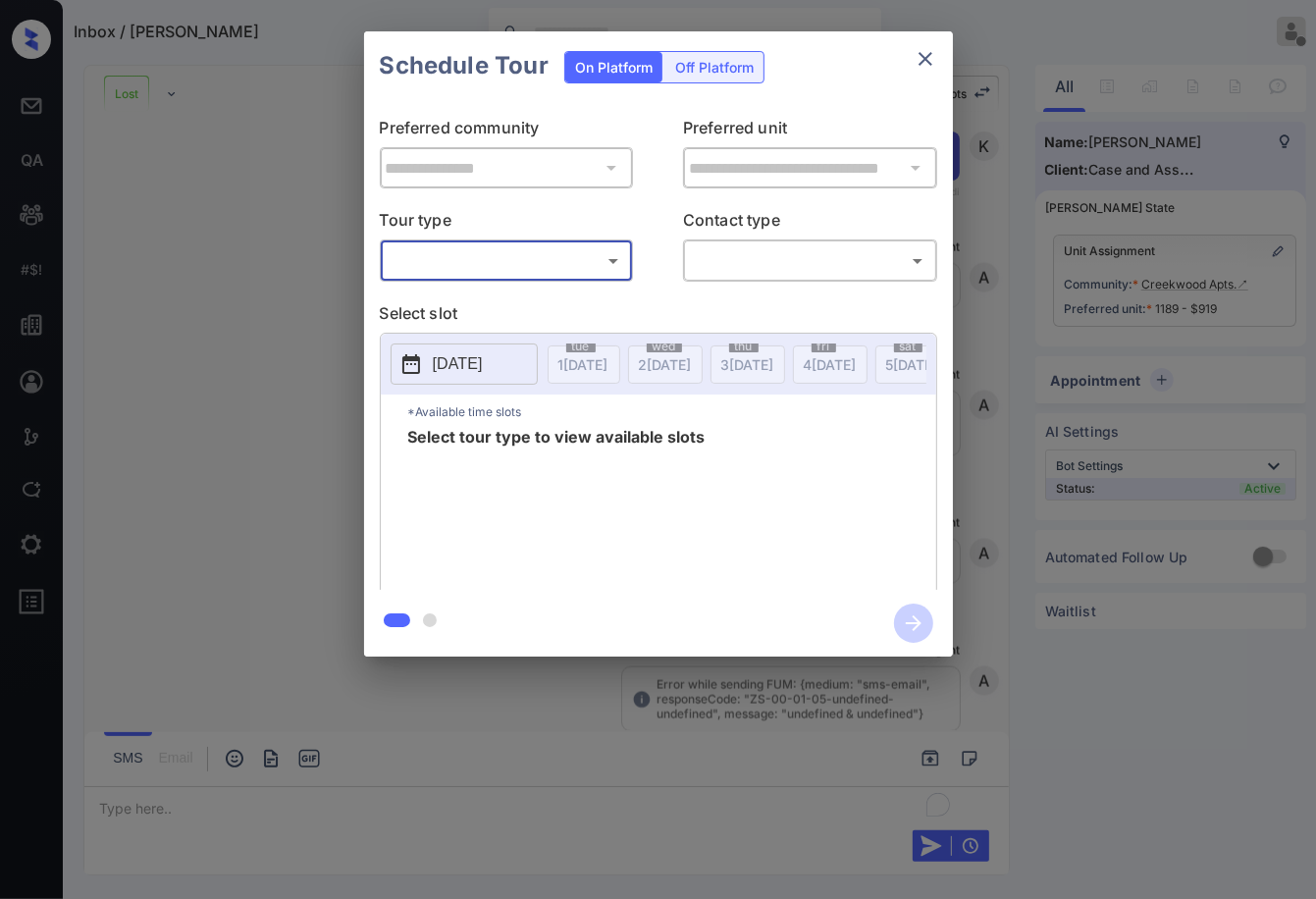 click on "Select slot" at bounding box center [658, 317] 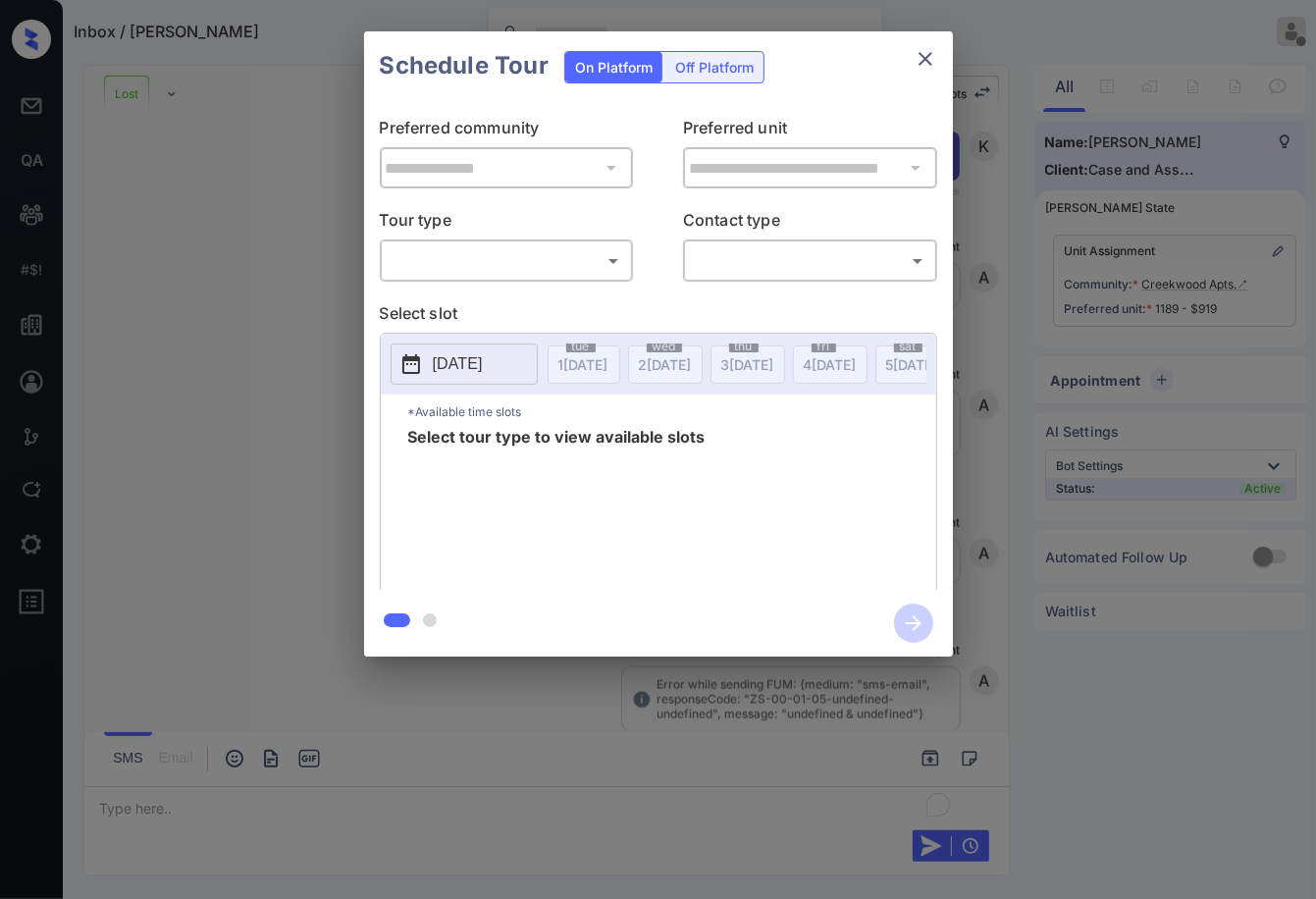 click on "Inbox / Mersadys Janda Vhic Offline Set yourself   online Set yourself   on break Profile Switch to  dark  mode Sign out Lost Lead Sentiment: Angry Upon sliding the acknowledgement:  Lead will move to lost stage. * ​ SMS and call option will be set to opt out. AFM will be turned off for the lead. Creekwood Apts New Message Kelsey Notes Note: https://conversation.getzuma.com/685c361434141e7516f92912 - Paste this link into your browser to view Kelsey’s conversation with the prospect Jun 25, 2025 10:47 am  Sync'd w  yardi K New Message Agent Lead created via leadPoller in Inbound stage. Jun 25, 2025 10:47 am A New Message Zuma Lead transferred to leasing agent: kelsey Jun 25, 2025 10:47 am  Sync'd w  yardi Z New Message Agent AFM Request sent to Kelsey. Jun 25, 2025 10:47 am A New Message Agent Notes Note: Structured Note:
Move In Date: 2025-07-01
Jun 25, 2025 10:47 am A New Message Kelsey Jun 25, 2025 10:47 am   | TemplateAFMSms  Sync'd w  yardi K New Message Kelsey Lead archived by Kelsey! K New Message" at bounding box center [658, 450] 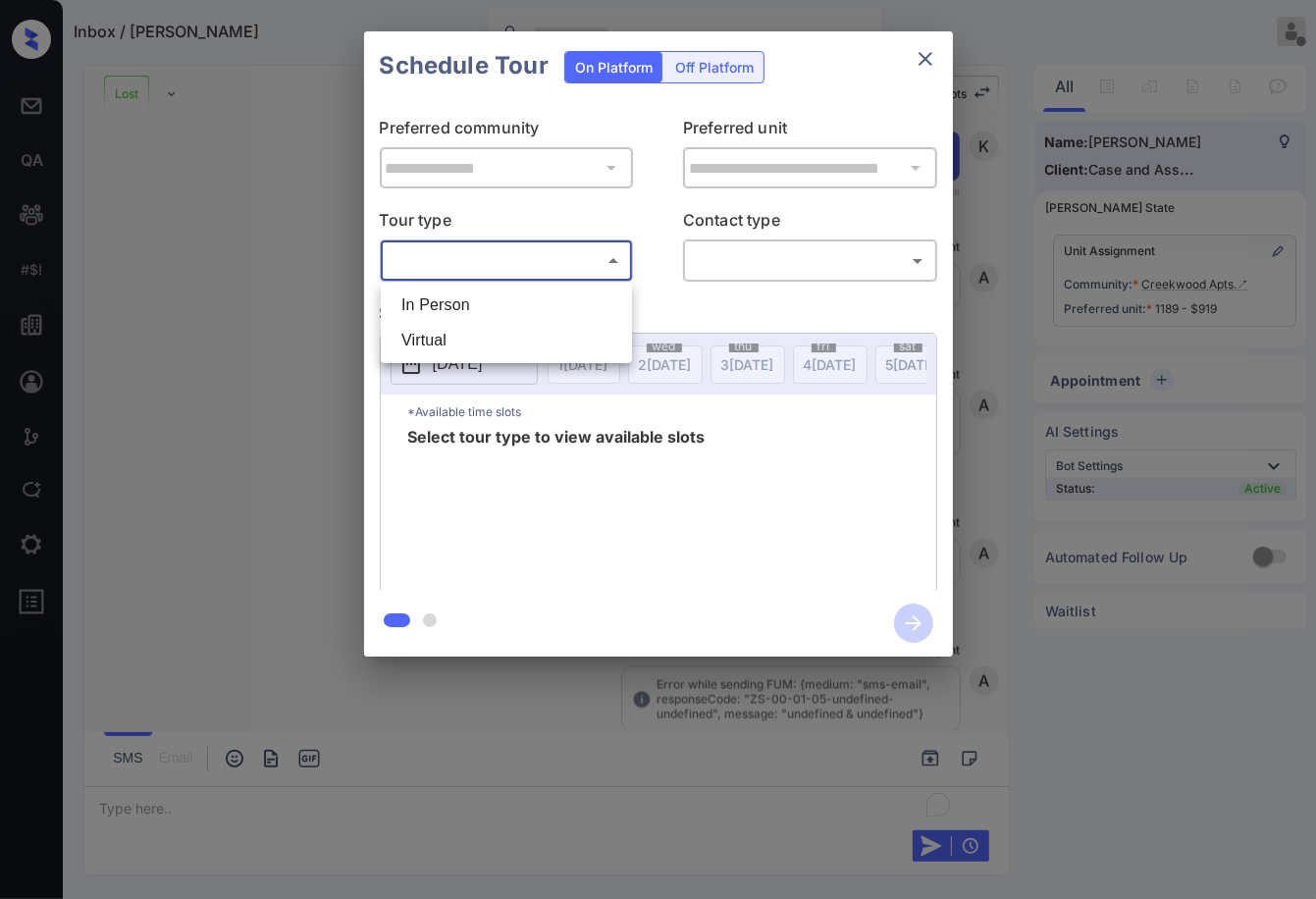 click on "In Person" at bounding box center (506, 305) 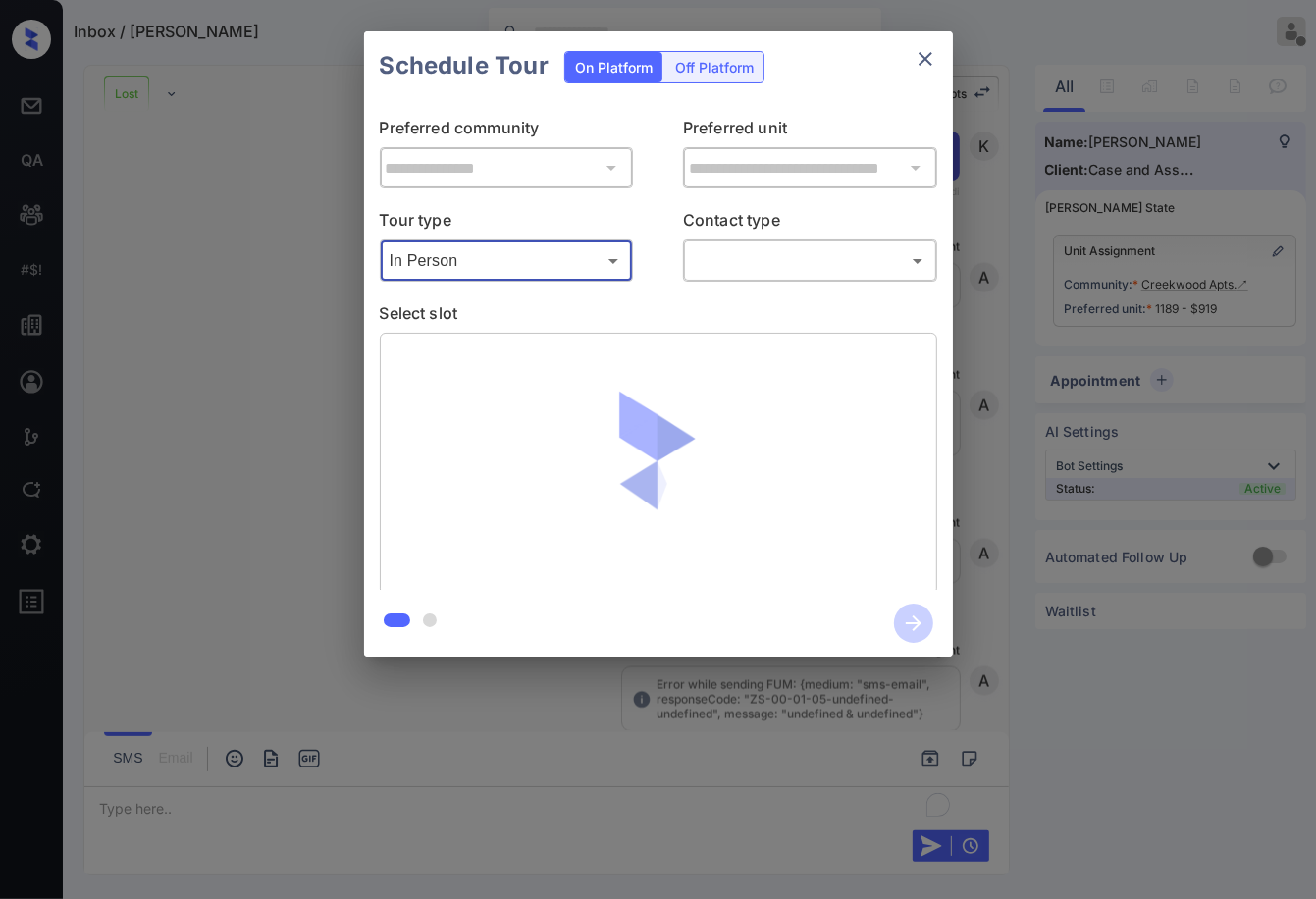 click on "Inbox / Mersadys Janda Vhic Offline Set yourself   online Set yourself   on break Profile Switch to  dark  mode Sign out Lost Lead Sentiment: Angry Upon sliding the acknowledgement:  Lead will move to lost stage. * ​ SMS and call option will be set to opt out. AFM will be turned off for the lead. Creekwood Apts New Message Kelsey Notes Note: https://conversation.getzuma.com/685c361434141e7516f92912 - Paste this link into your browser to view Kelsey’s conversation with the prospect Jun 25, 2025 10:47 am  Sync'd w  yardi K New Message Agent Lead created via leadPoller in Inbound stage. Jun 25, 2025 10:47 am A New Message Zuma Lead transferred to leasing agent: kelsey Jun 25, 2025 10:47 am  Sync'd w  yardi Z New Message Agent AFM Request sent to Kelsey. Jun 25, 2025 10:47 am A New Message Agent Notes Note: Structured Note:
Move In Date: 2025-07-01
Jun 25, 2025 10:47 am A New Message Kelsey Jun 25, 2025 10:47 am   | TemplateAFMSms  Sync'd w  yardi K New Message Kelsey Lead archived by Kelsey! K New Message" at bounding box center (658, 450) 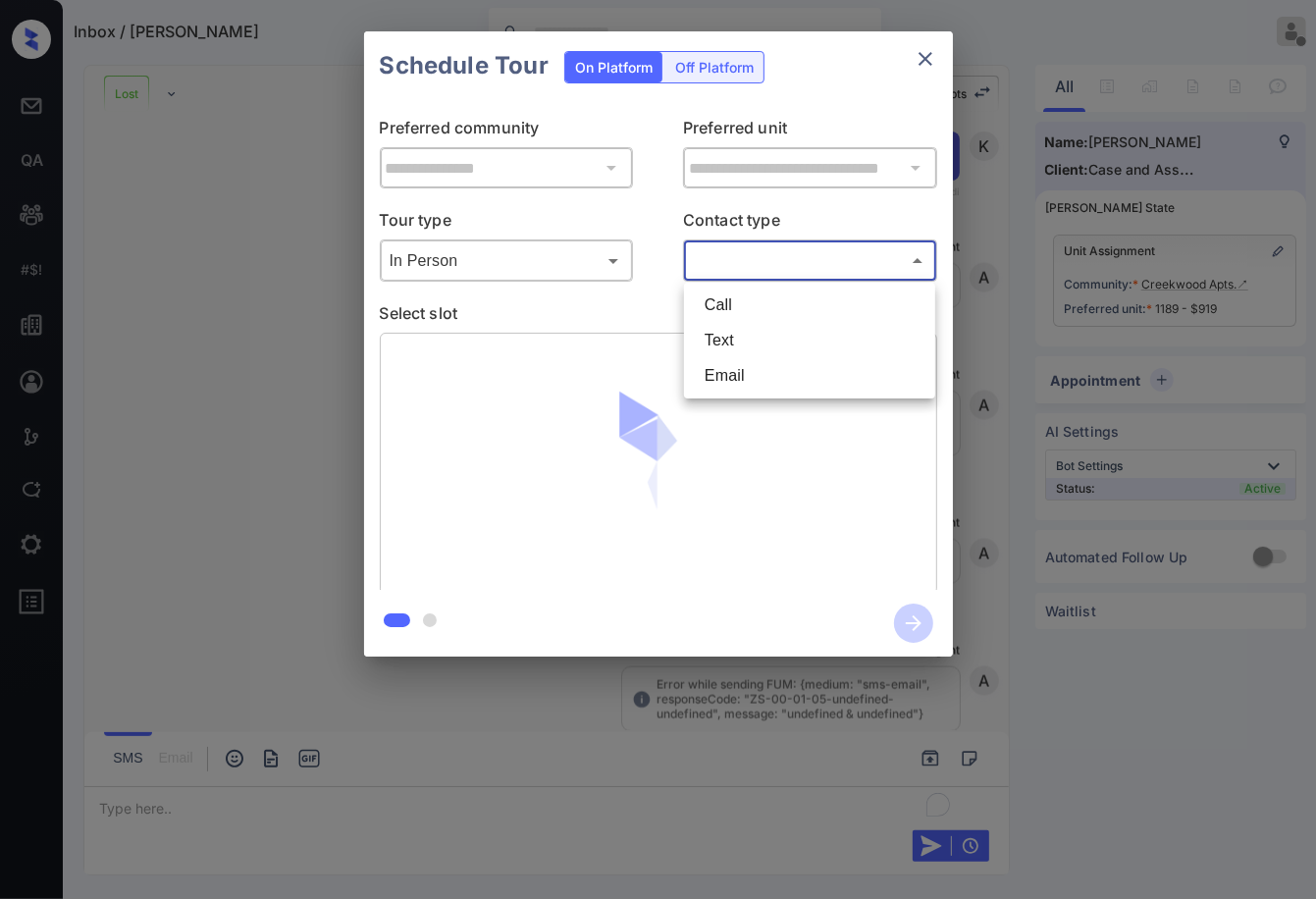 click on "Inbox / Mersadys Janda Vhic Offline Set yourself   online Set yourself   on break Profile Switch to  dark  mode Sign out Lost Lead Sentiment: Angry Upon sliding the acknowledgement:  Lead will move to lost stage. * ​ SMS and call option will be set to opt out. AFM will be turned off for the lead. Creekwood Apts New Message Kelsey Notes Note: https://conversation.getzuma.com/685c361434141e7516f92912 - Paste this link into your browser to view Kelsey’s conversation with the prospect Jun 25, 2025 10:47 am  Sync'd w  yardi K New Message Agent Lead created via leadPoller in Inbound stage. Jun 25, 2025 10:47 am A New Message Zuma Lead transferred to leasing agent: kelsey Jun 25, 2025 10:47 am  Sync'd w  yardi Z New Message Agent AFM Request sent to Kelsey. Jun 25, 2025 10:47 am A New Message Agent Notes Note: Structured Note:
Move In Date: 2025-07-01
Jun 25, 2025 10:47 am A New Message Kelsey Jun 25, 2025 10:47 am   | TemplateAFMSms  Sync'd w  yardi K New Message Kelsey Lead archived by Kelsey! K New Message" at bounding box center (658, 450) 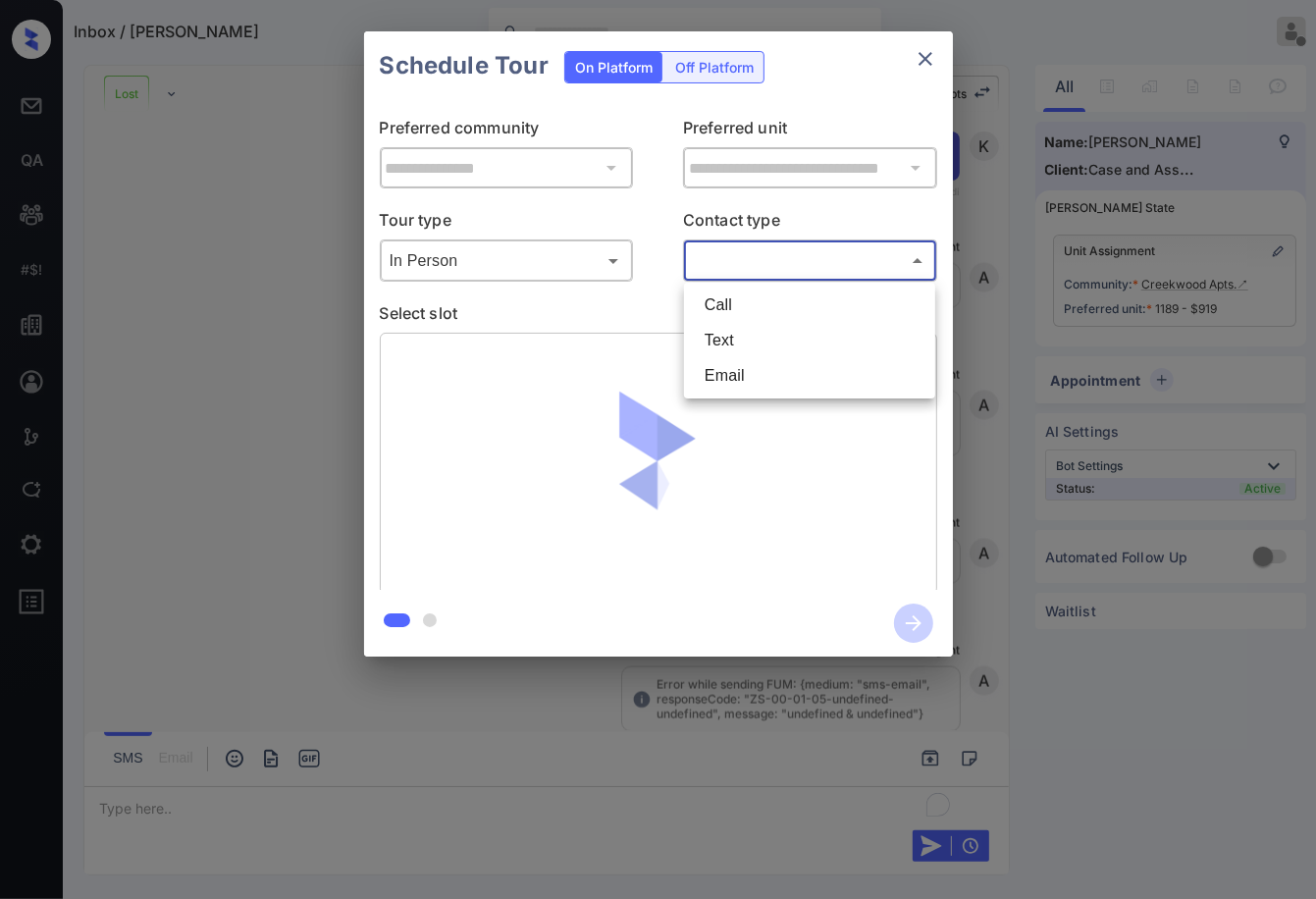 click at bounding box center [658, 450] 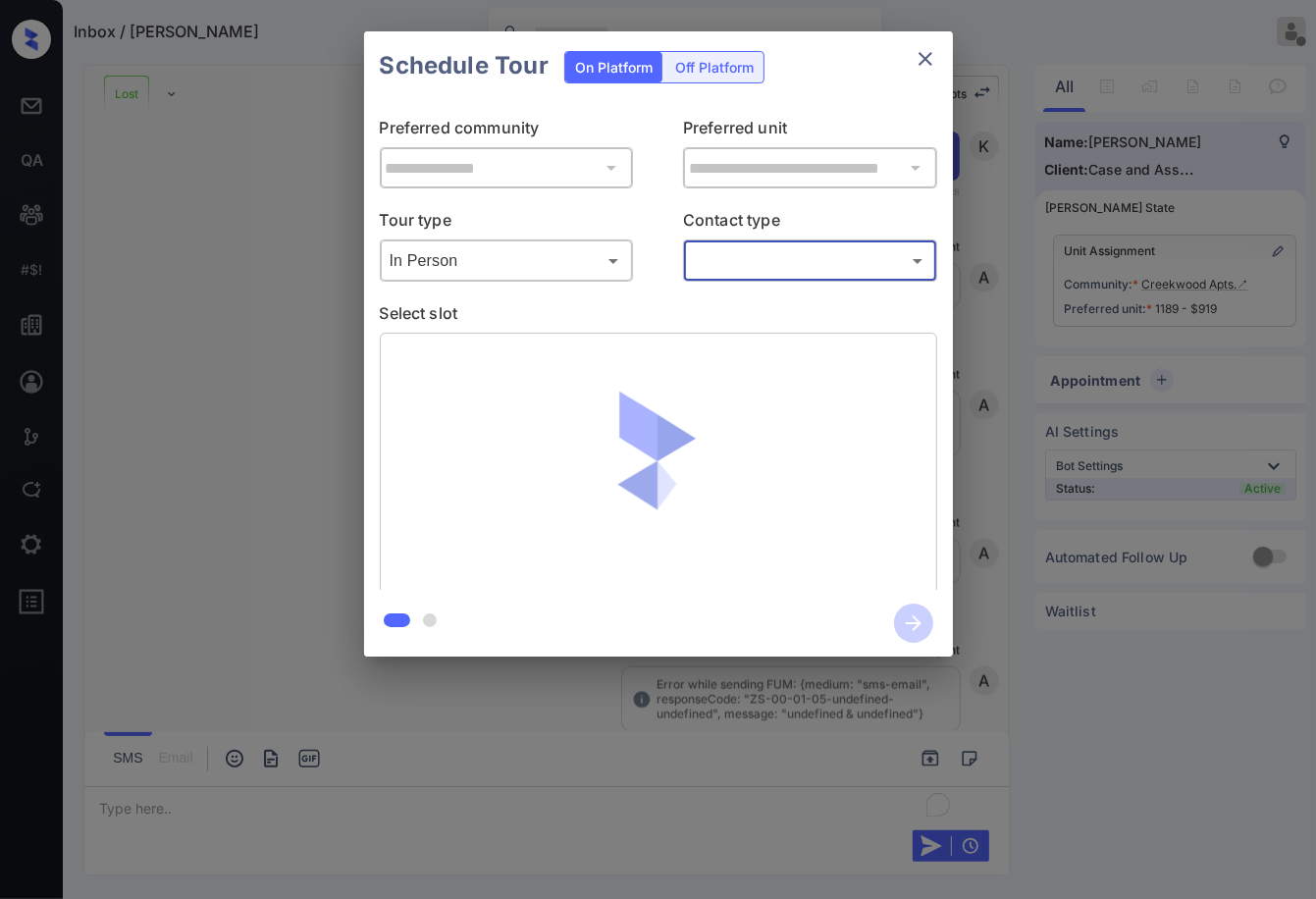 click on "Inbox / Mersadys Janda Vhic Offline Set yourself   online Set yourself   on break Profile Switch to  dark  mode Sign out Lost Lead Sentiment: Angry Upon sliding the acknowledgement:  Lead will move to lost stage. * ​ SMS and call option will be set to opt out. AFM will be turned off for the lead. Creekwood Apts New Message Kelsey Notes Note: https://conversation.getzuma.com/685c361434141e7516f92912 - Paste this link into your browser to view Kelsey’s conversation with the prospect Jun 25, 2025 10:47 am  Sync'd w  yardi K New Message Agent Lead created via leadPoller in Inbound stage. Jun 25, 2025 10:47 am A New Message Zuma Lead transferred to leasing agent: kelsey Jun 25, 2025 10:47 am  Sync'd w  yardi Z New Message Agent AFM Request sent to Kelsey. Jun 25, 2025 10:47 am A New Message Agent Notes Note: Structured Note:
Move In Date: 2025-07-01
Jun 25, 2025 10:47 am A New Message Kelsey Jun 25, 2025 10:47 am   | TemplateAFMSms  Sync'd w  yardi K New Message Kelsey Lead archived by Kelsey! K New Message" at bounding box center (658, 450) 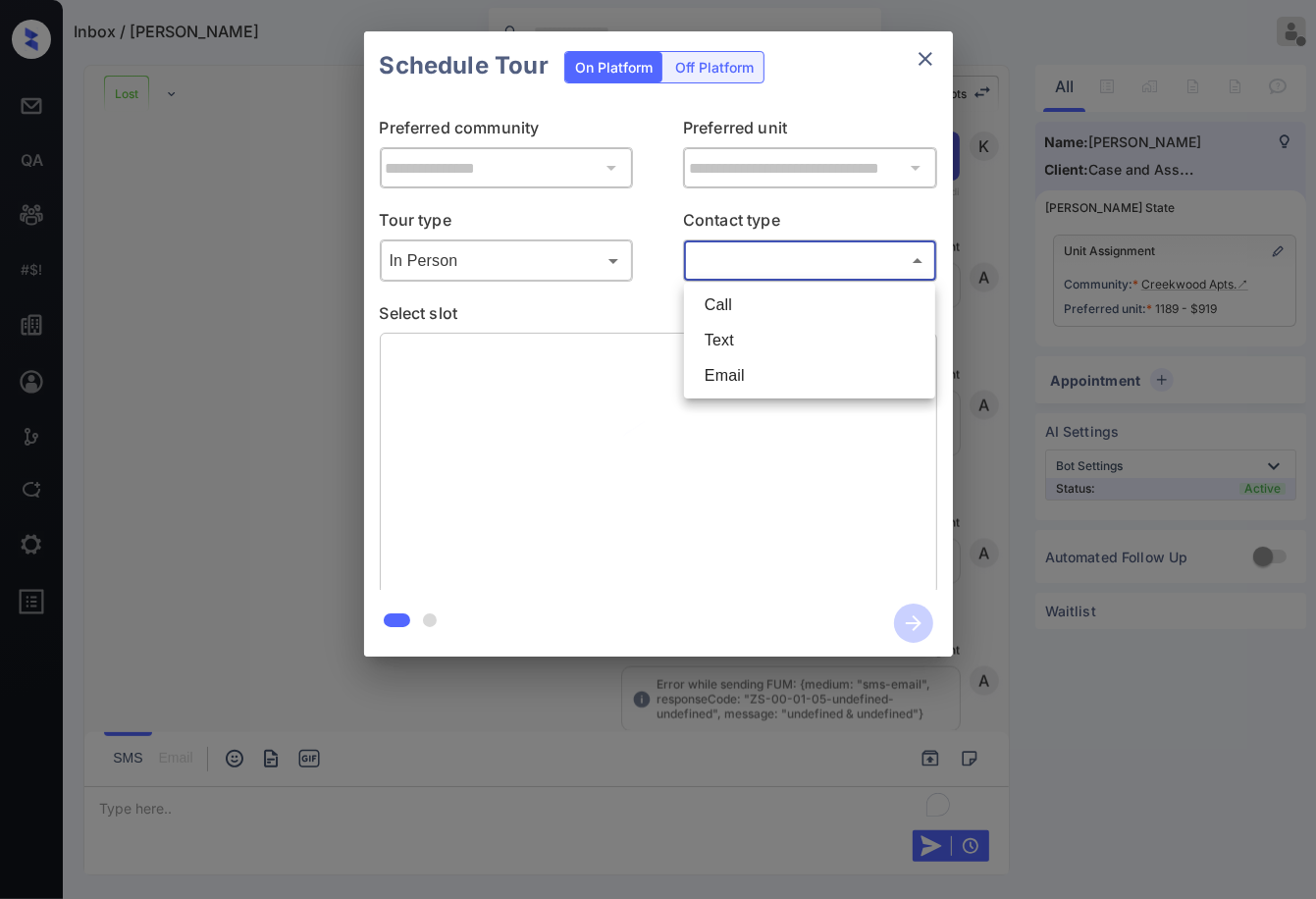 click on "Text" at bounding box center [810, 341] 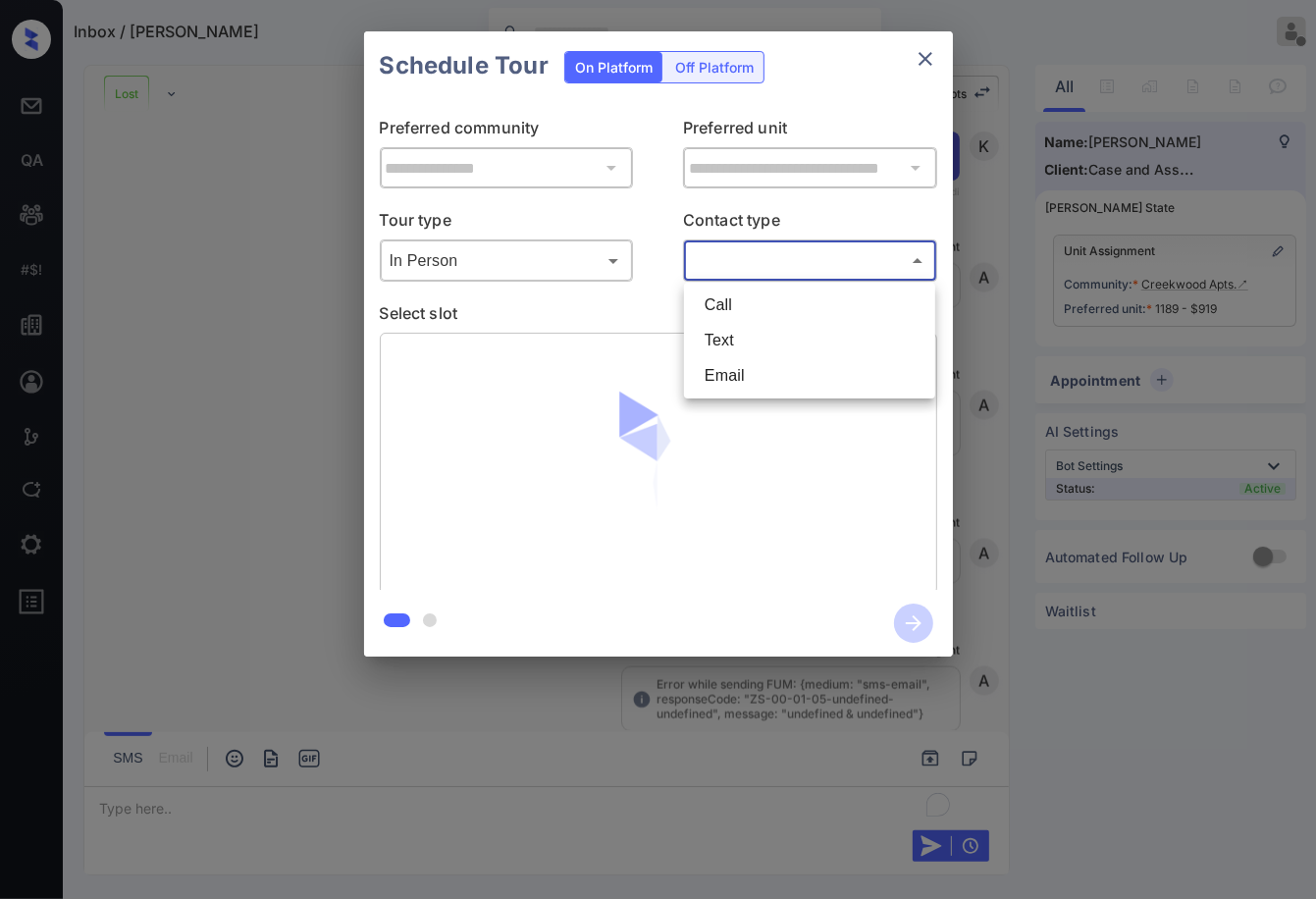 type on "****" 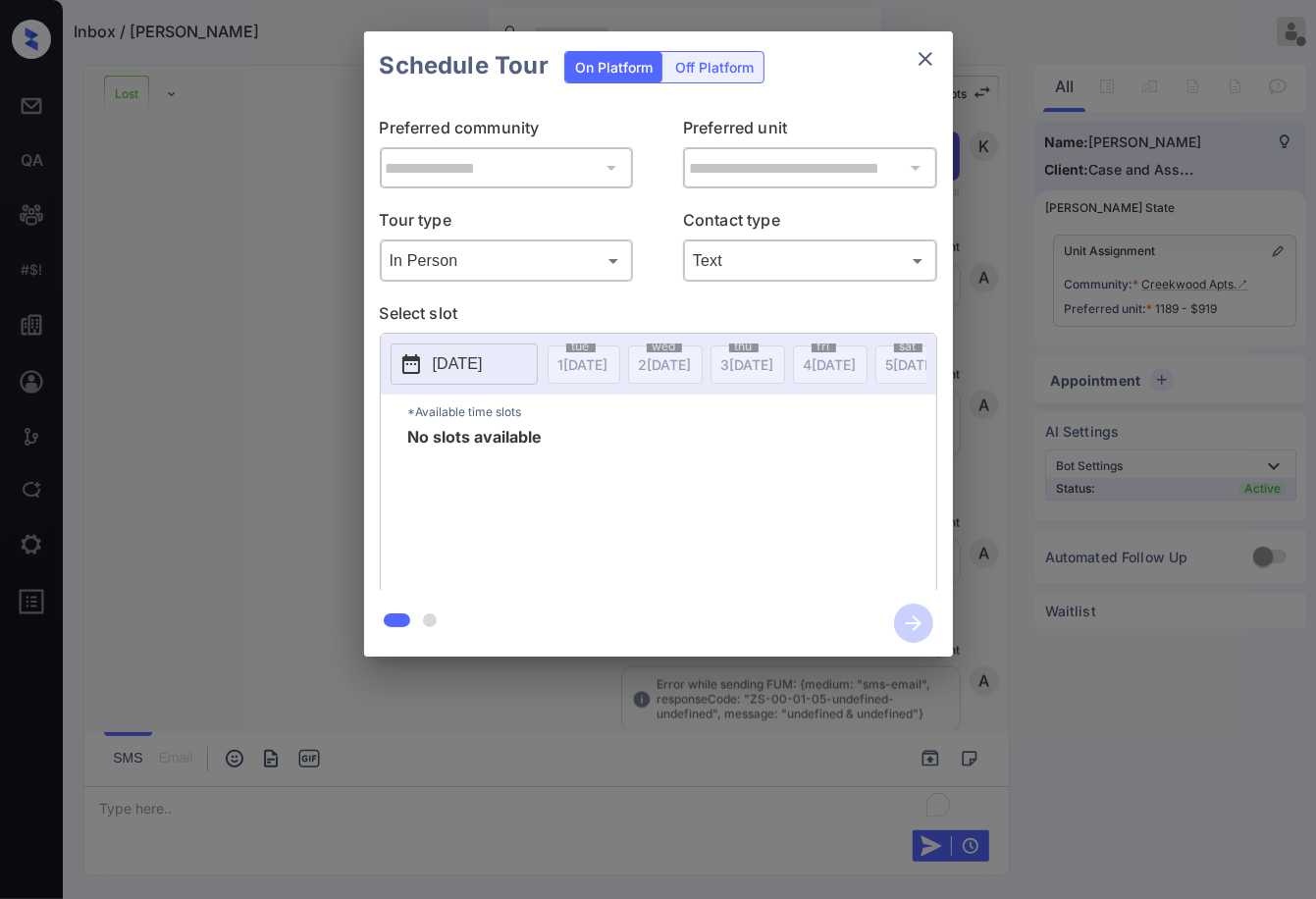 click on "[DATE]" at bounding box center (457, 364) 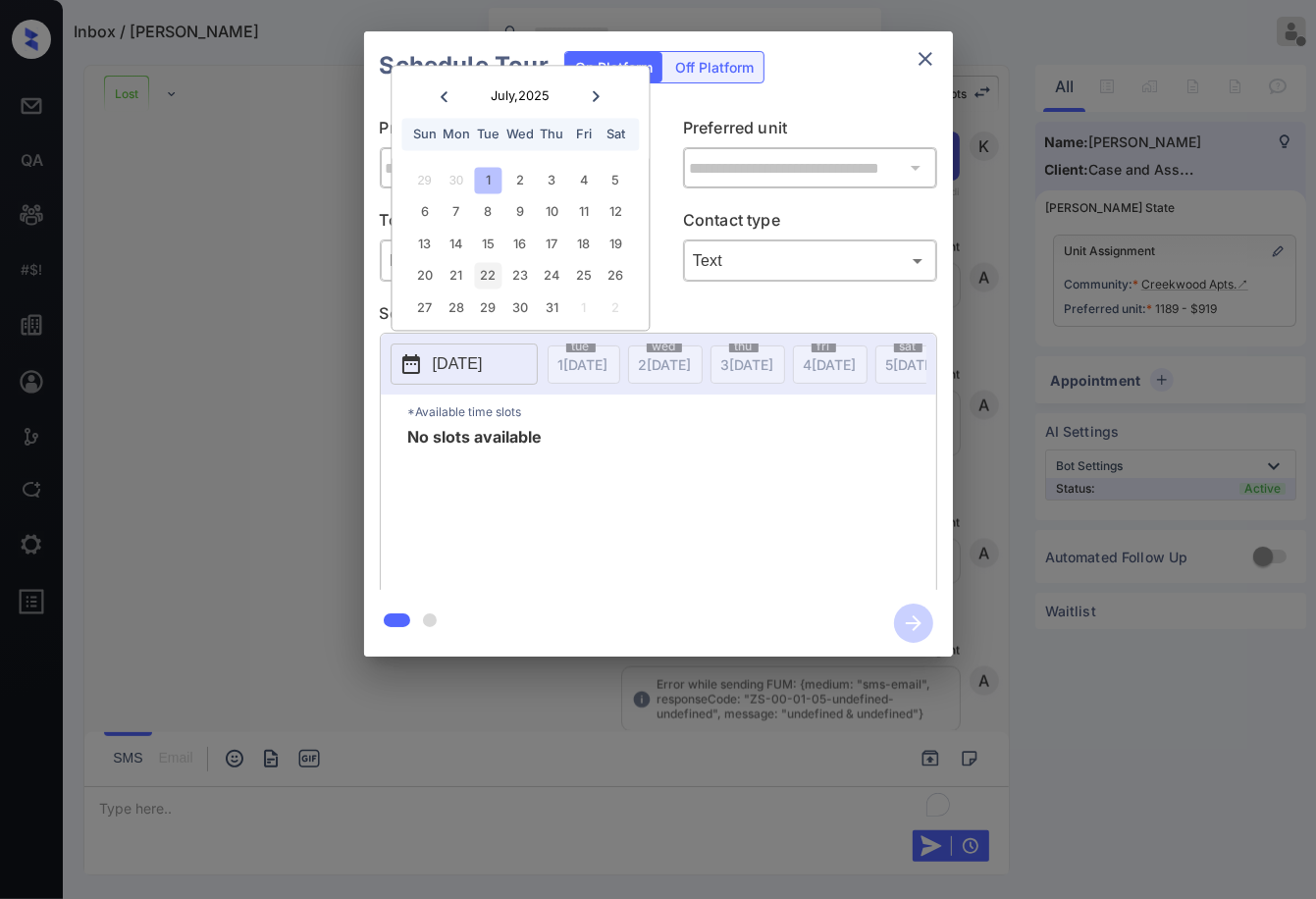 click on "22" at bounding box center (488, 276) 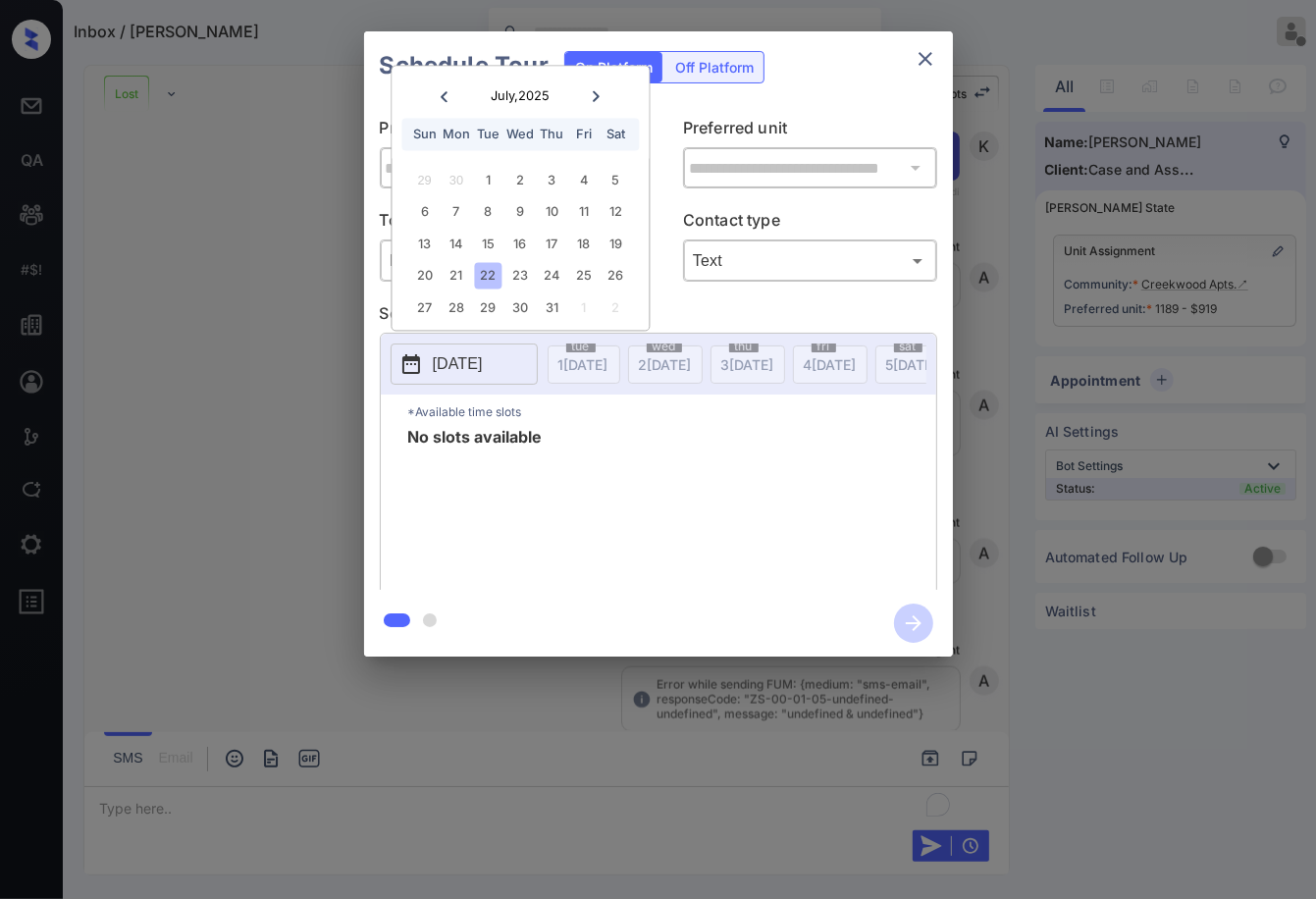 click on "13 14 15 16 17 18 19" at bounding box center (519, 244) 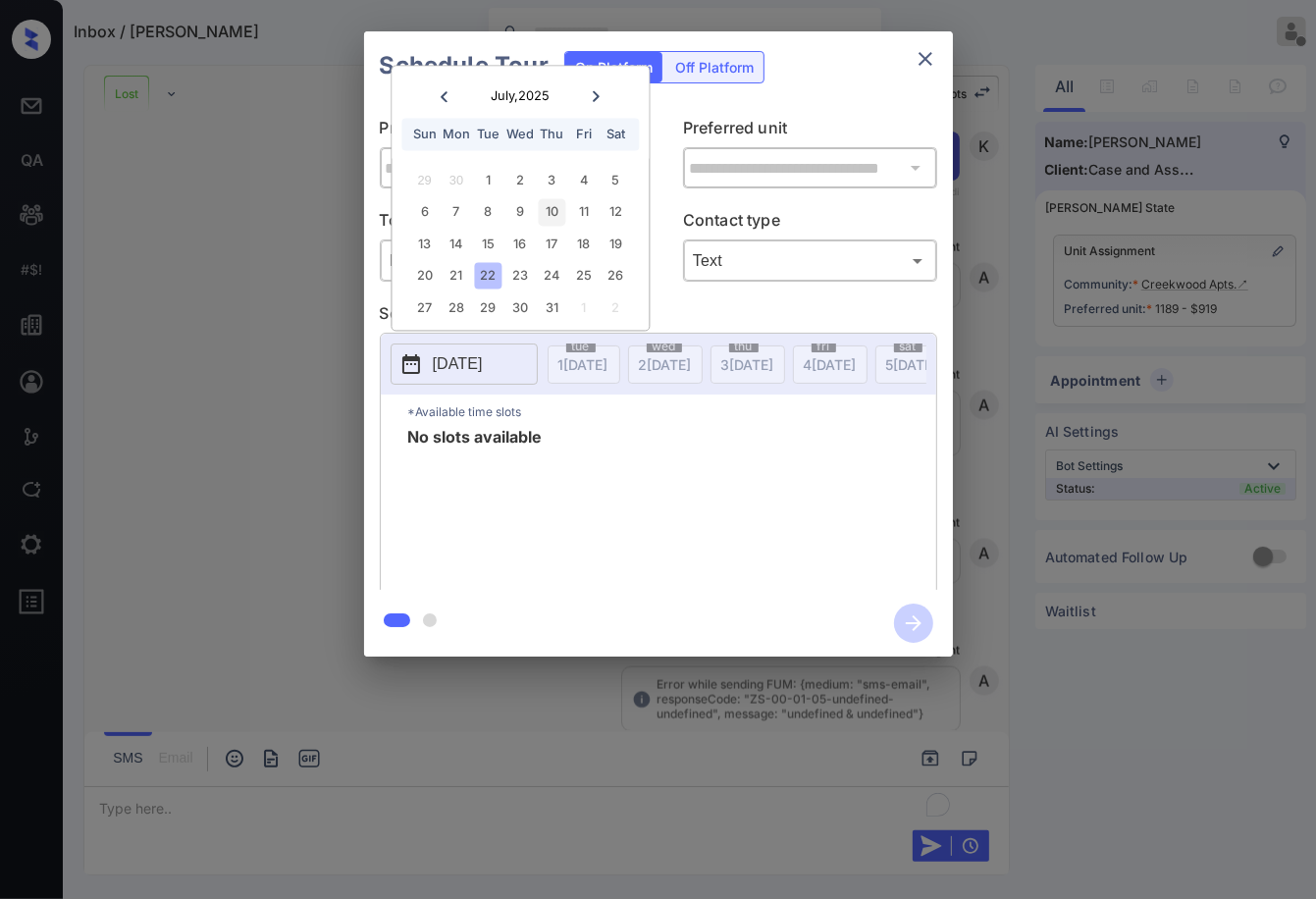 click on "10" at bounding box center [552, 212] 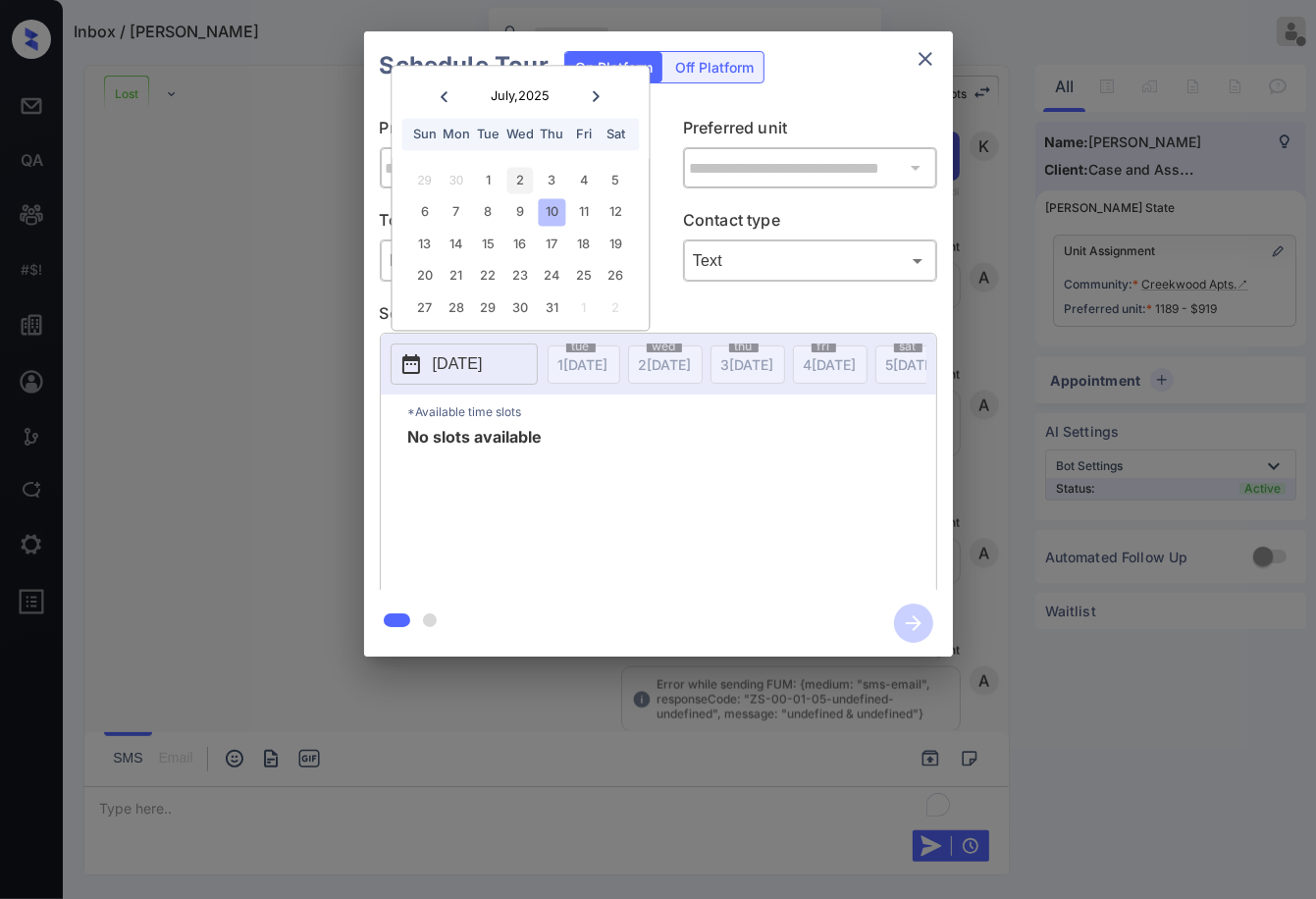 click on "2" at bounding box center [519, 180] 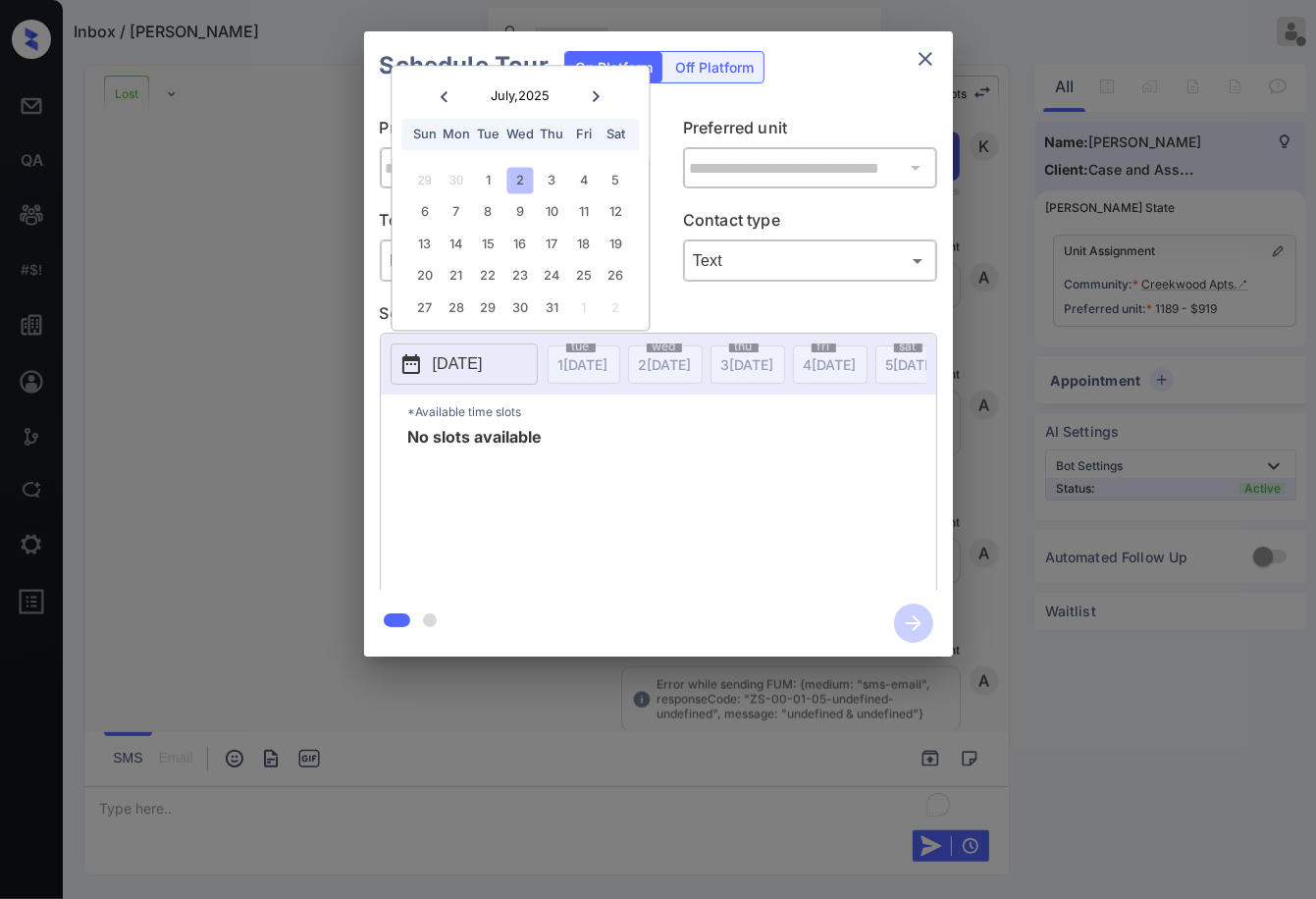 click 